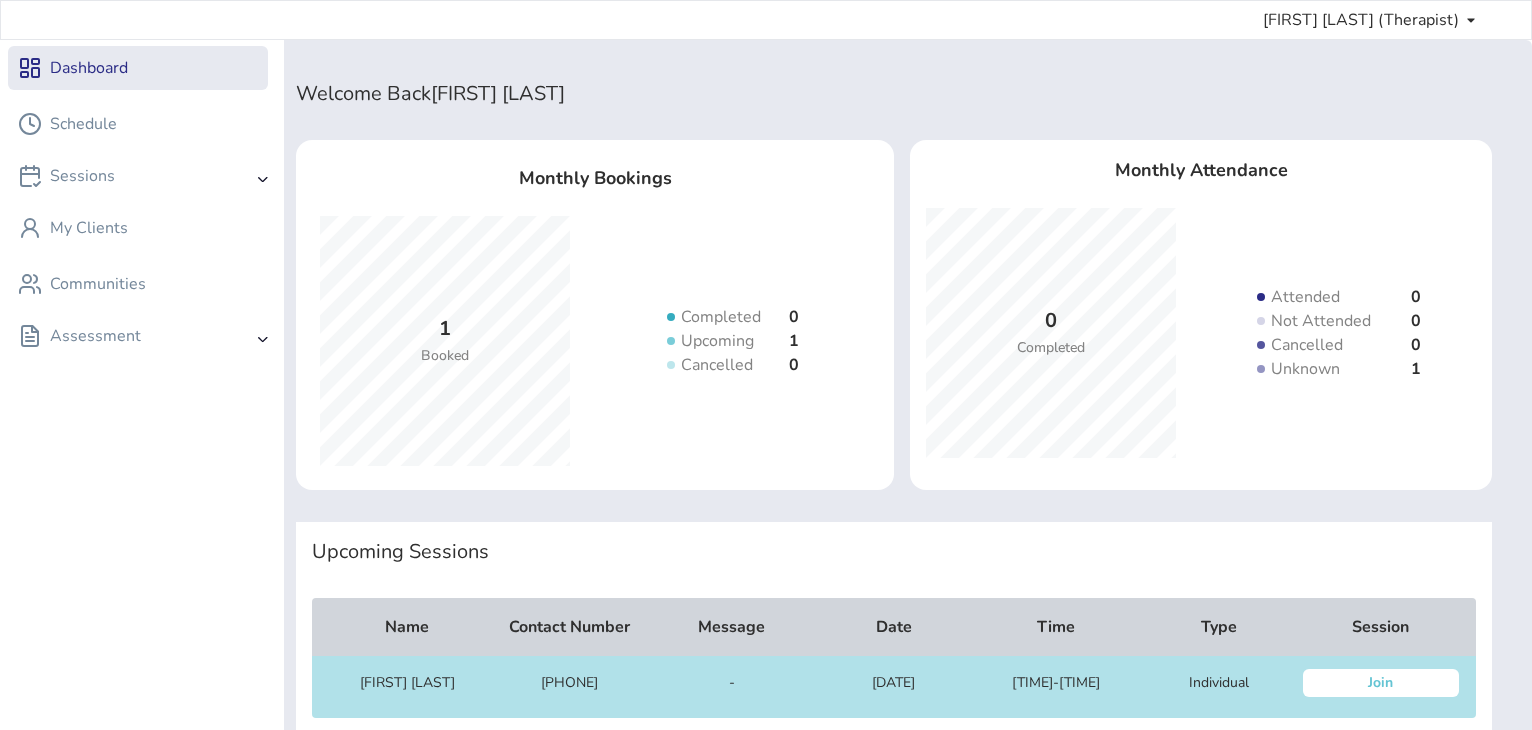scroll, scrollTop: 0, scrollLeft: 0, axis: both 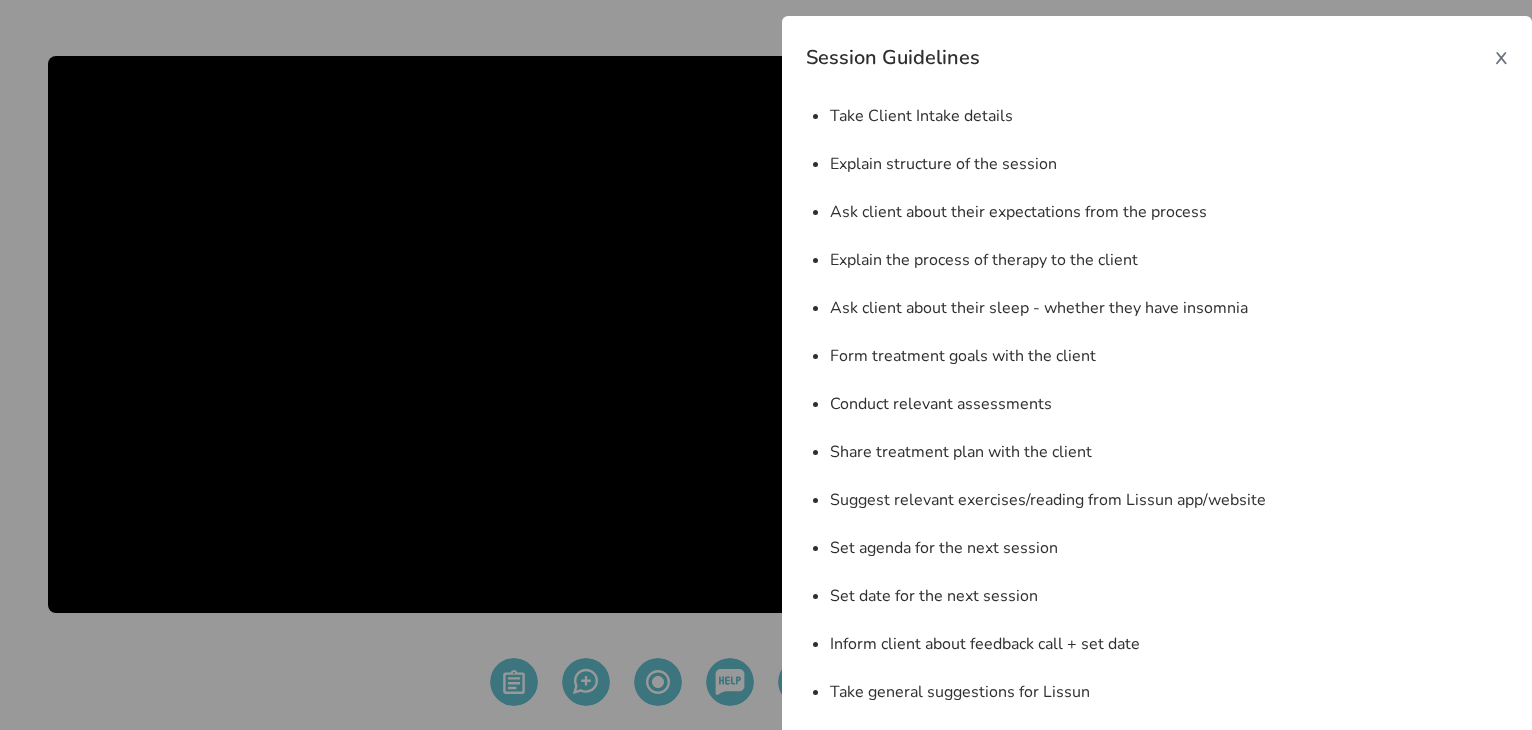 click on "x" at bounding box center [1501, 56] 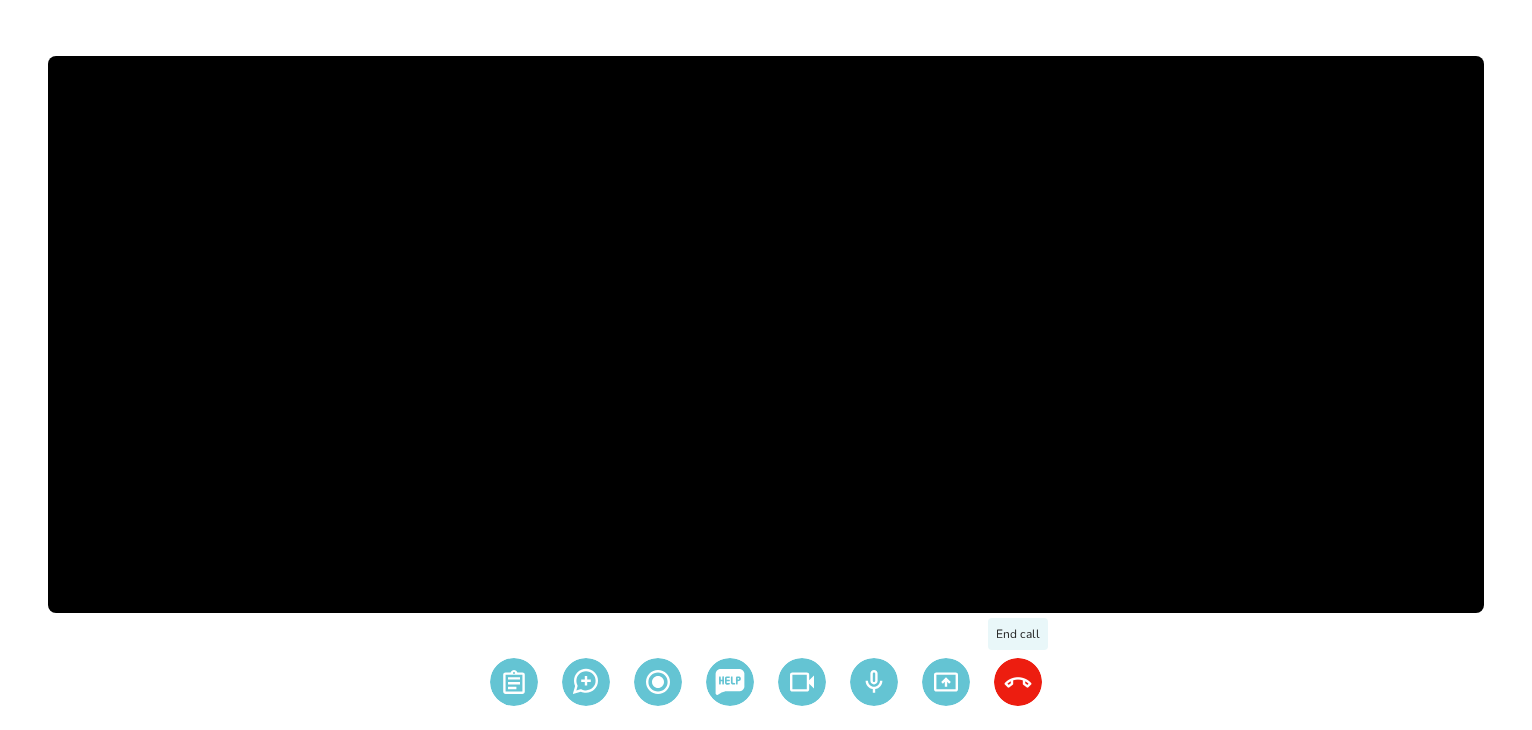 click at bounding box center (514, 682) 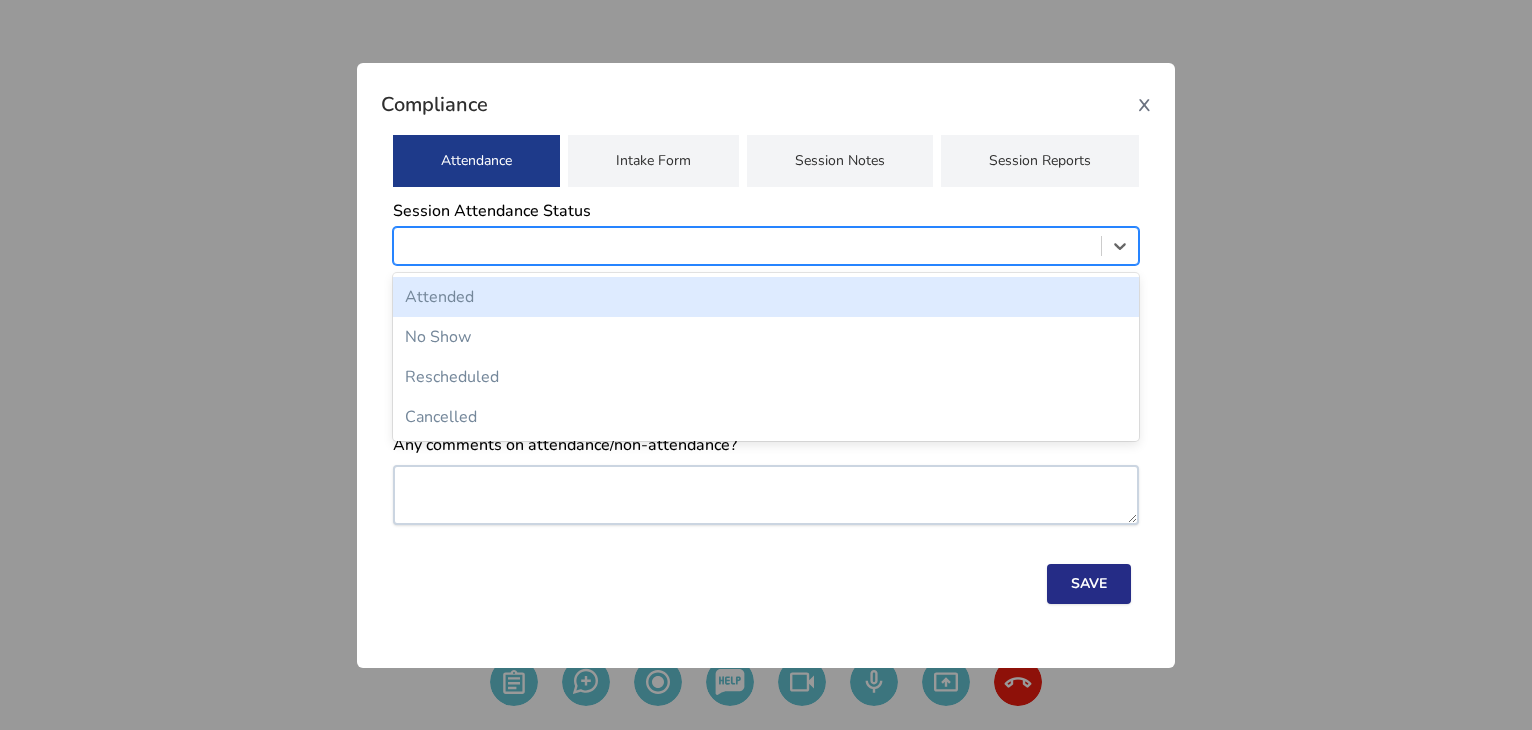 click at bounding box center [747, 246] 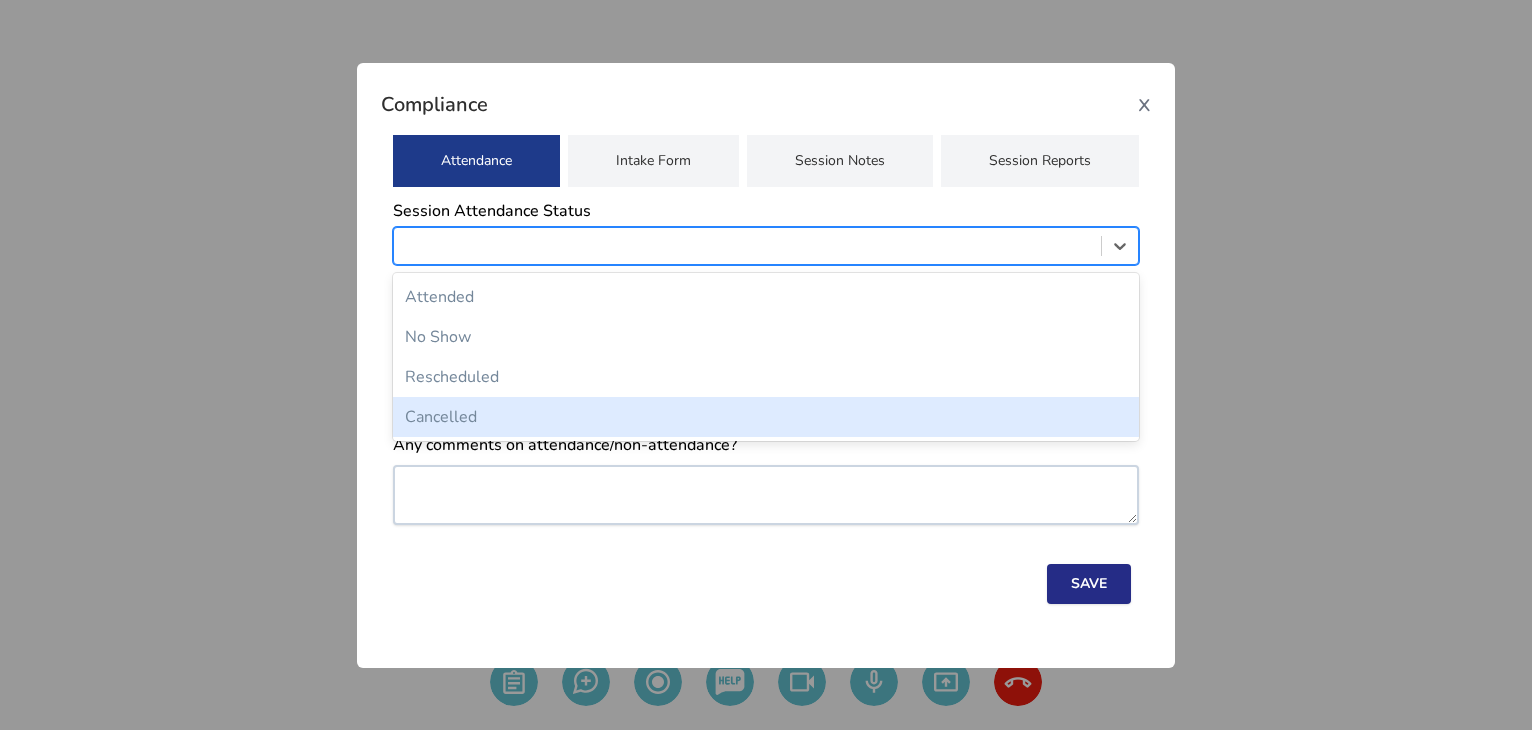 click on "Cancelled" at bounding box center (766, 417) 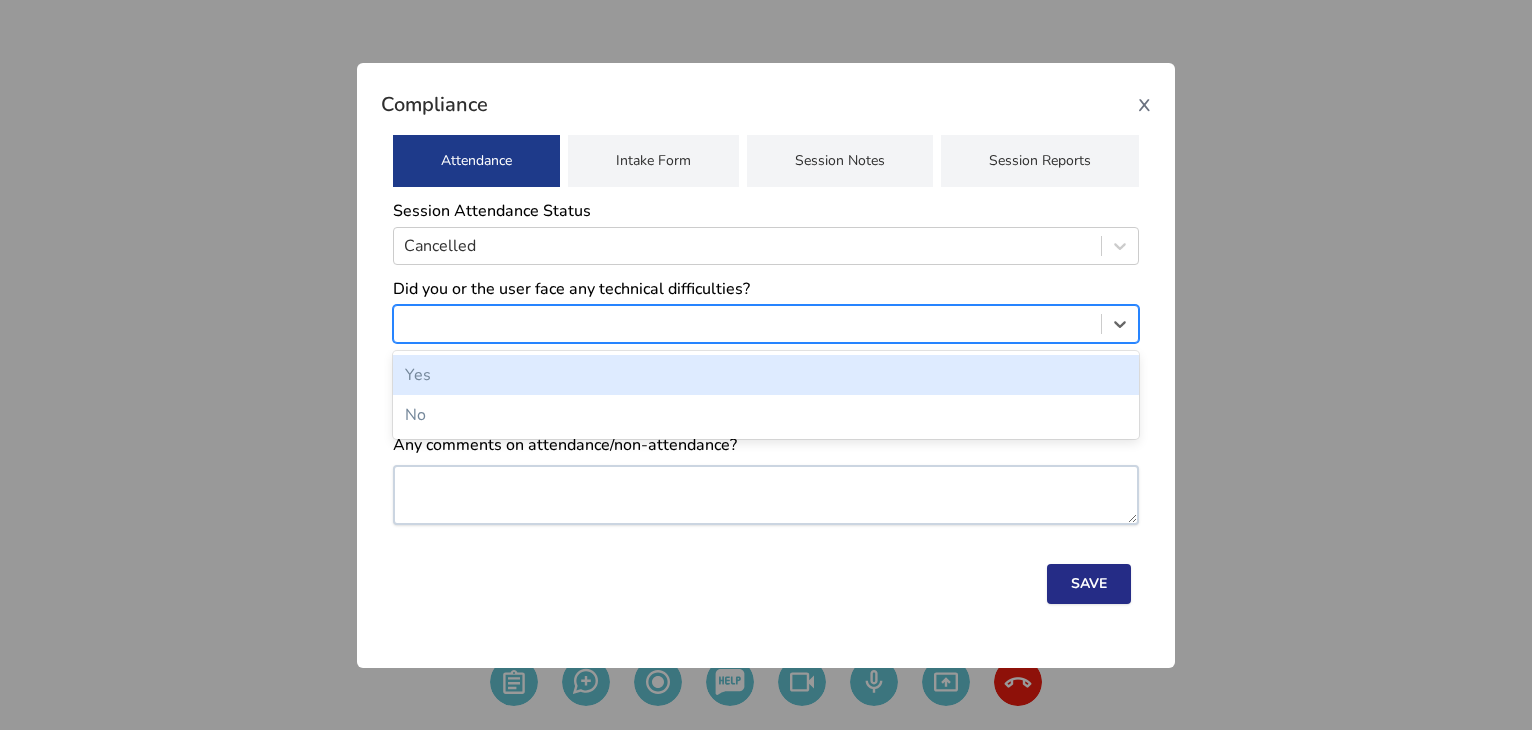 click at bounding box center [747, 324] 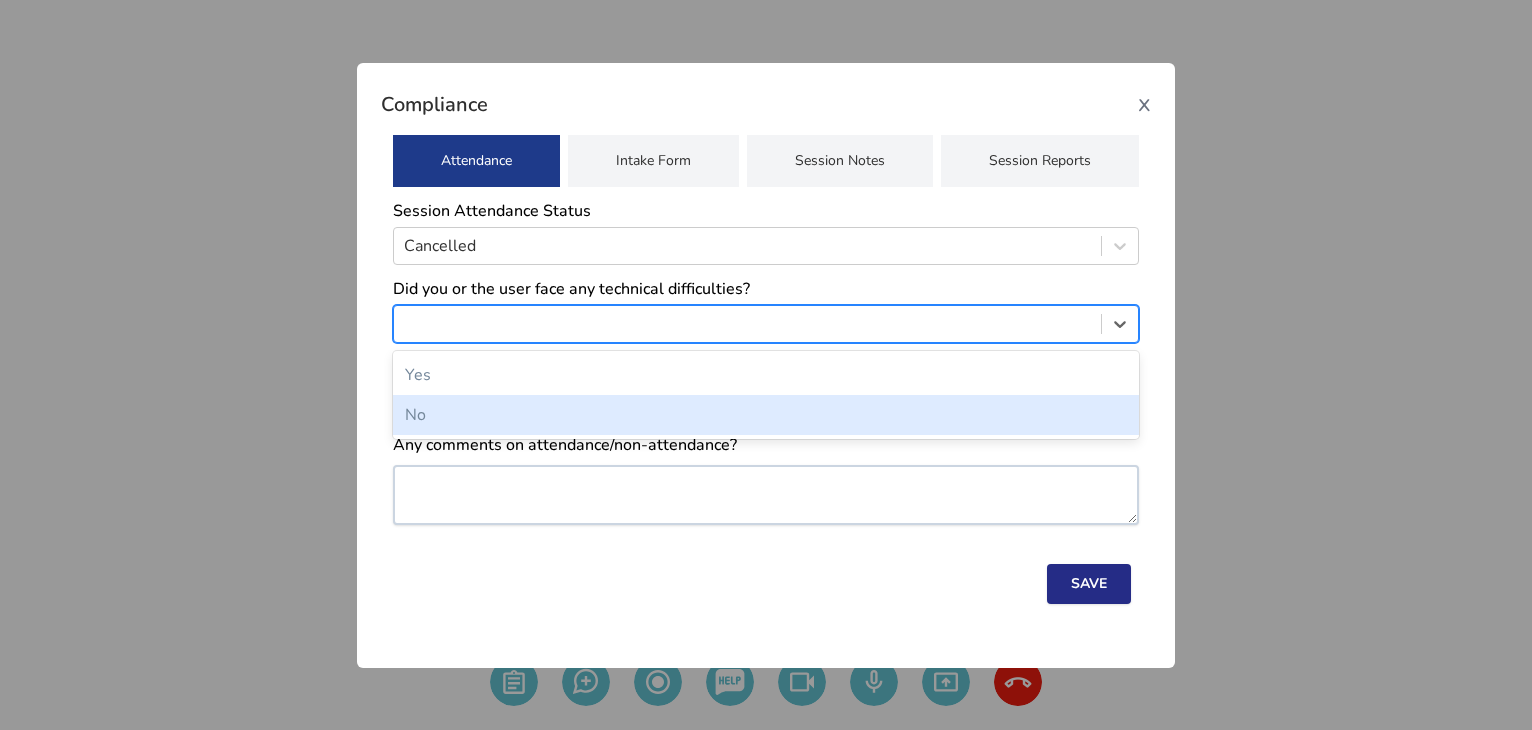 click on "No" at bounding box center (766, 415) 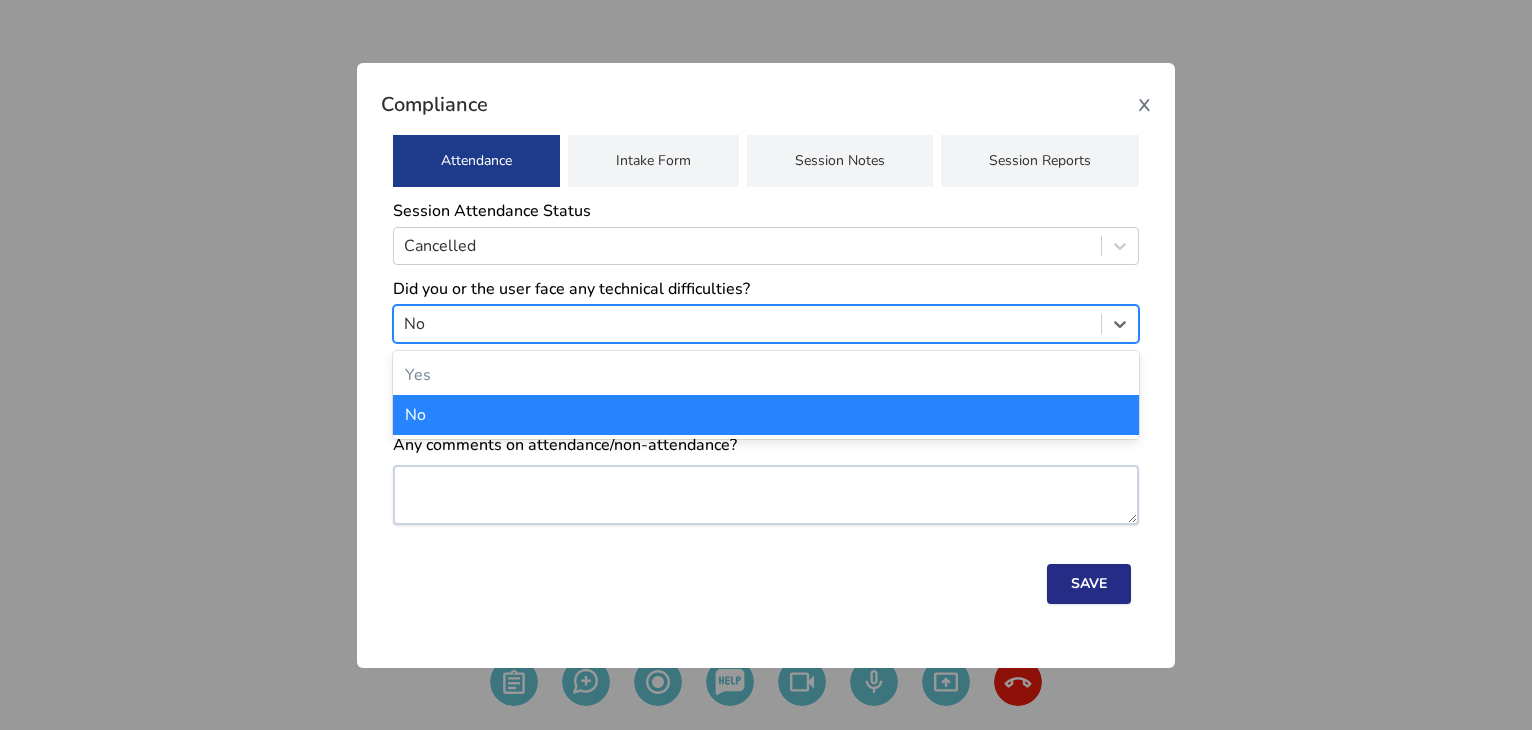 click at bounding box center [747, 324] 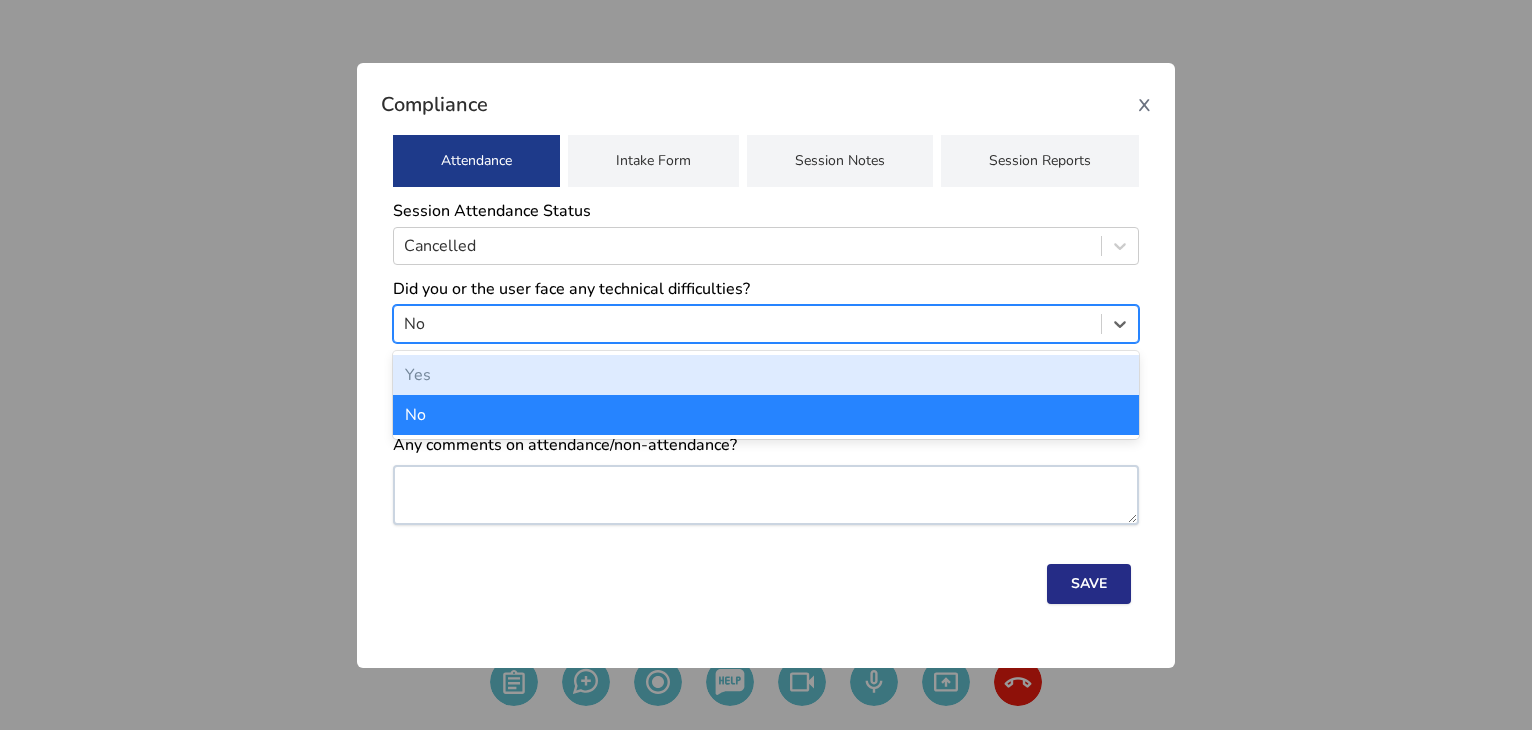 click on "Yes" at bounding box center [766, 375] 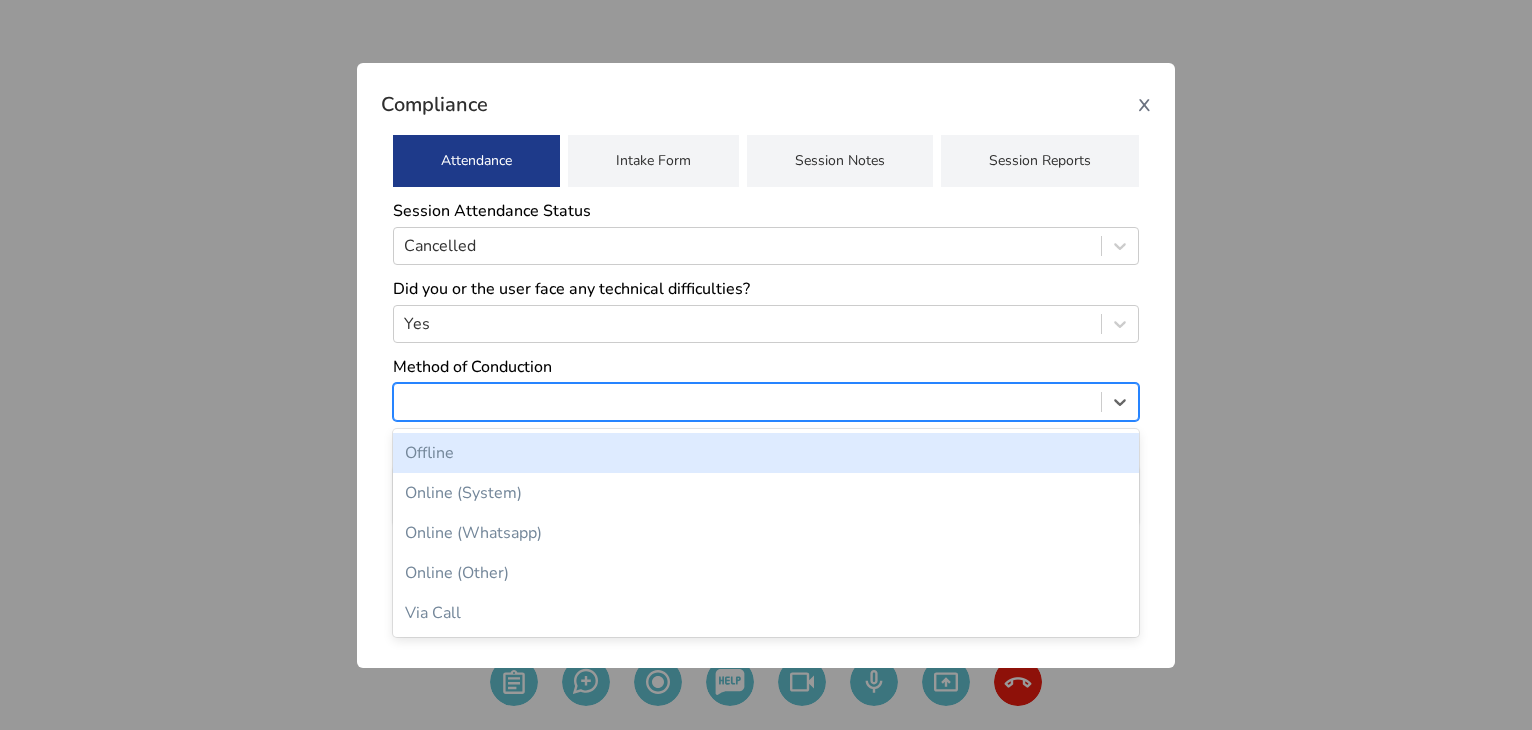 click at bounding box center [747, 402] 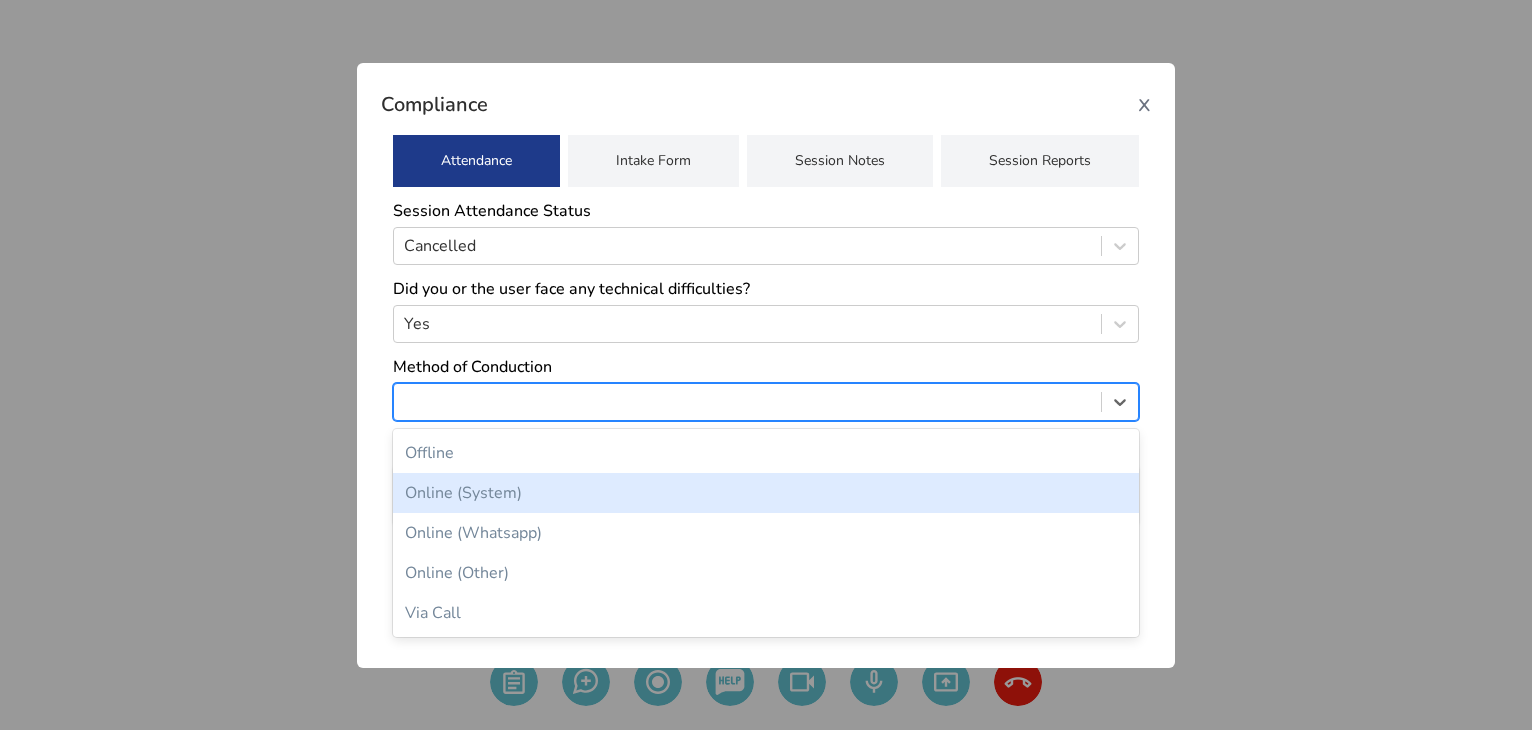 click on "Online (System)" at bounding box center (766, 493) 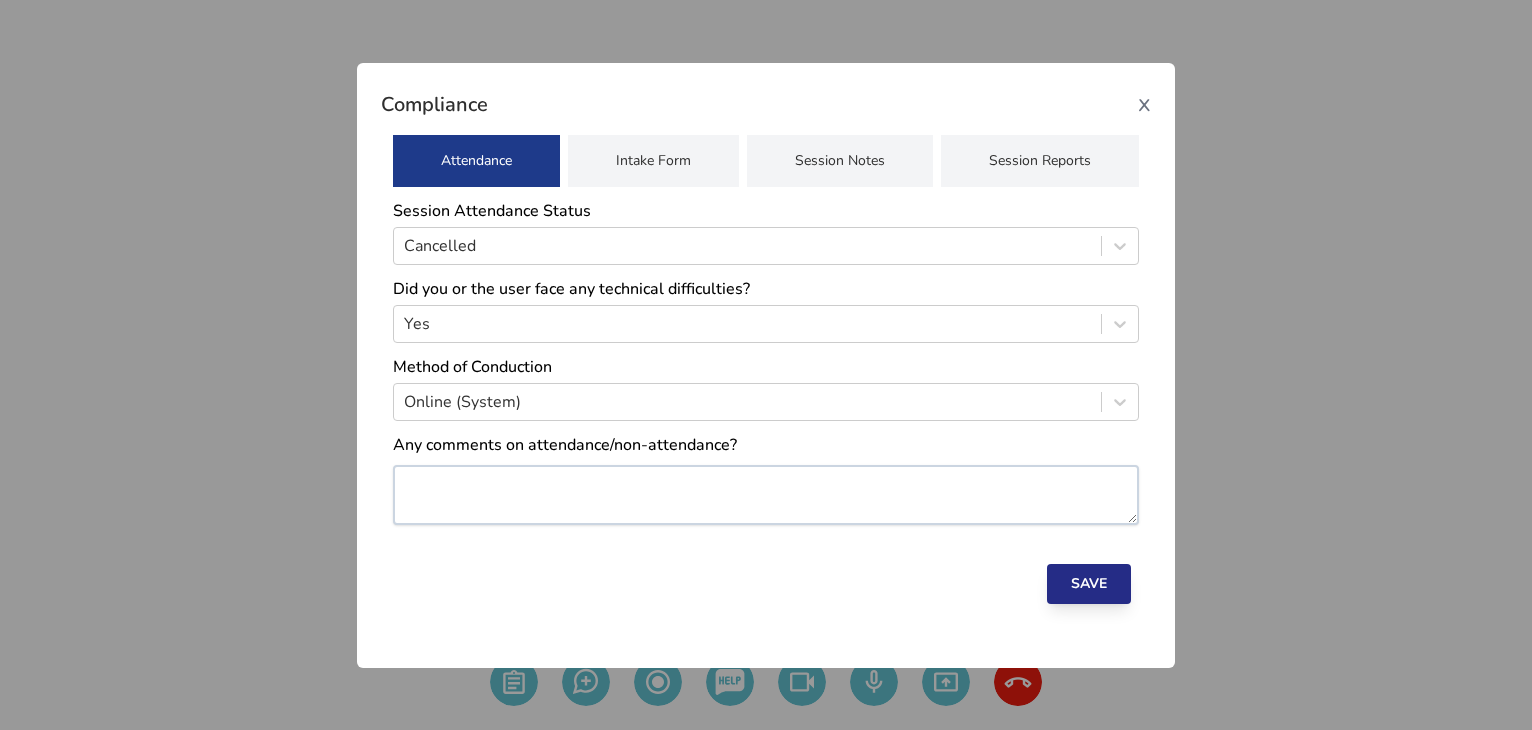 click on "Save" at bounding box center [1089, 584] 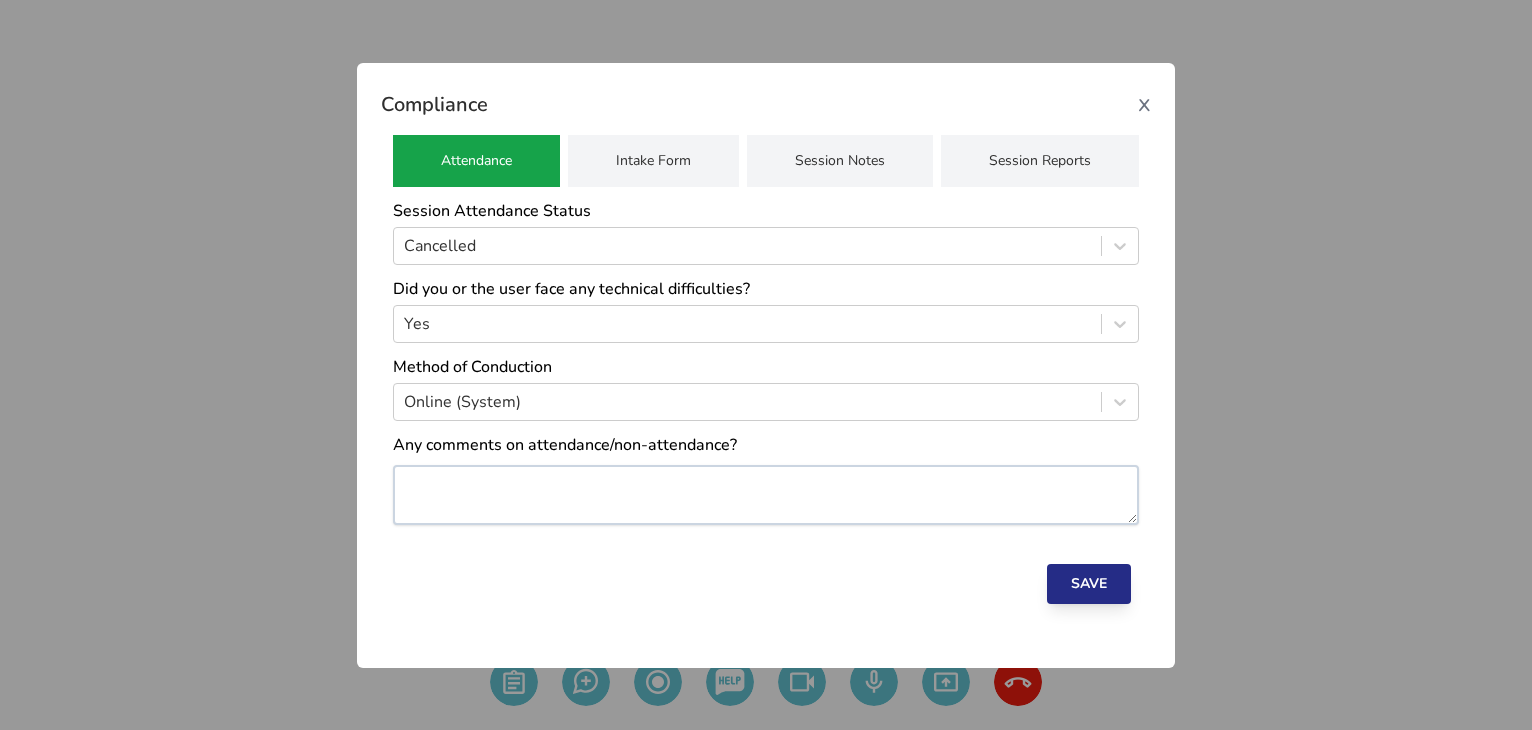 click on "Save" at bounding box center [1089, 584] 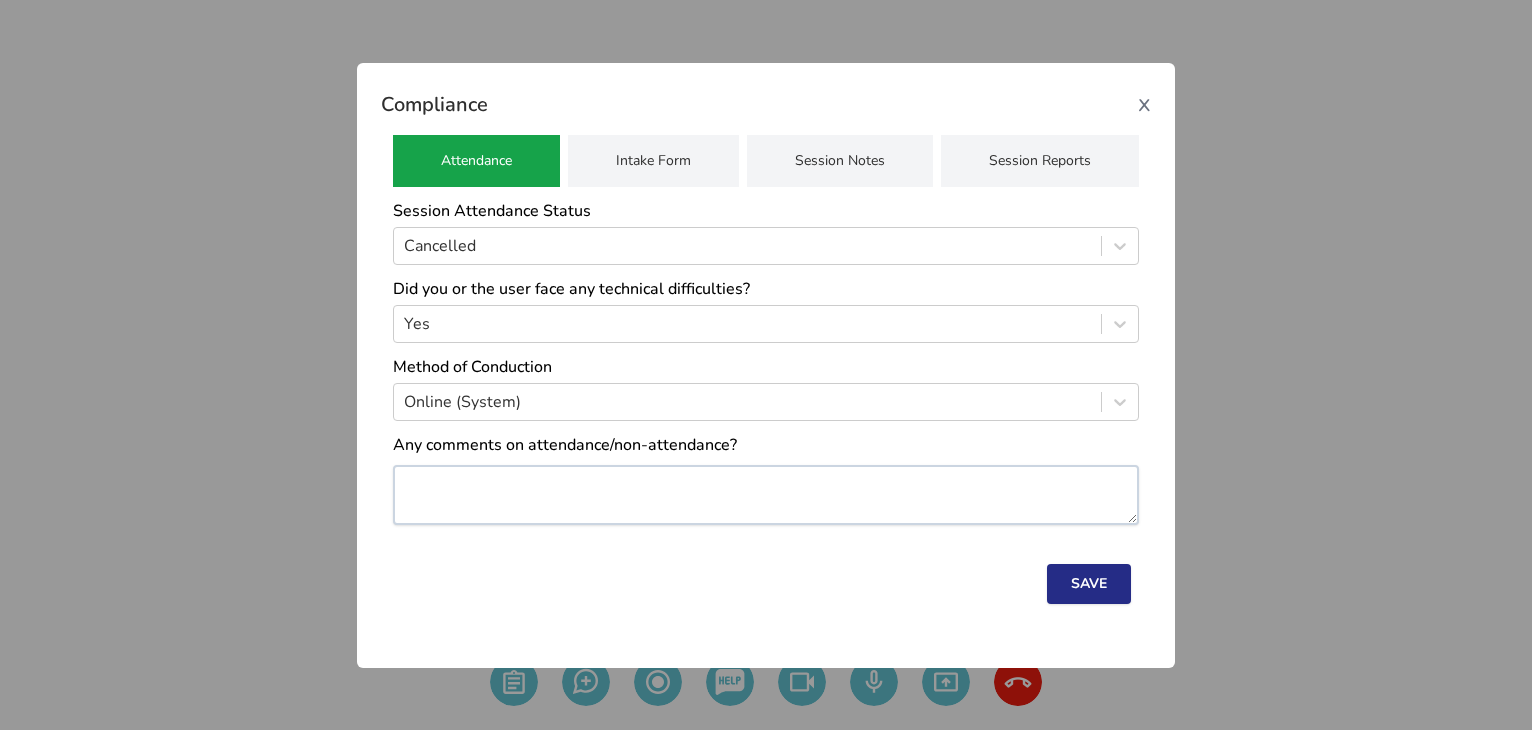 click on "x" at bounding box center [1144, 103] 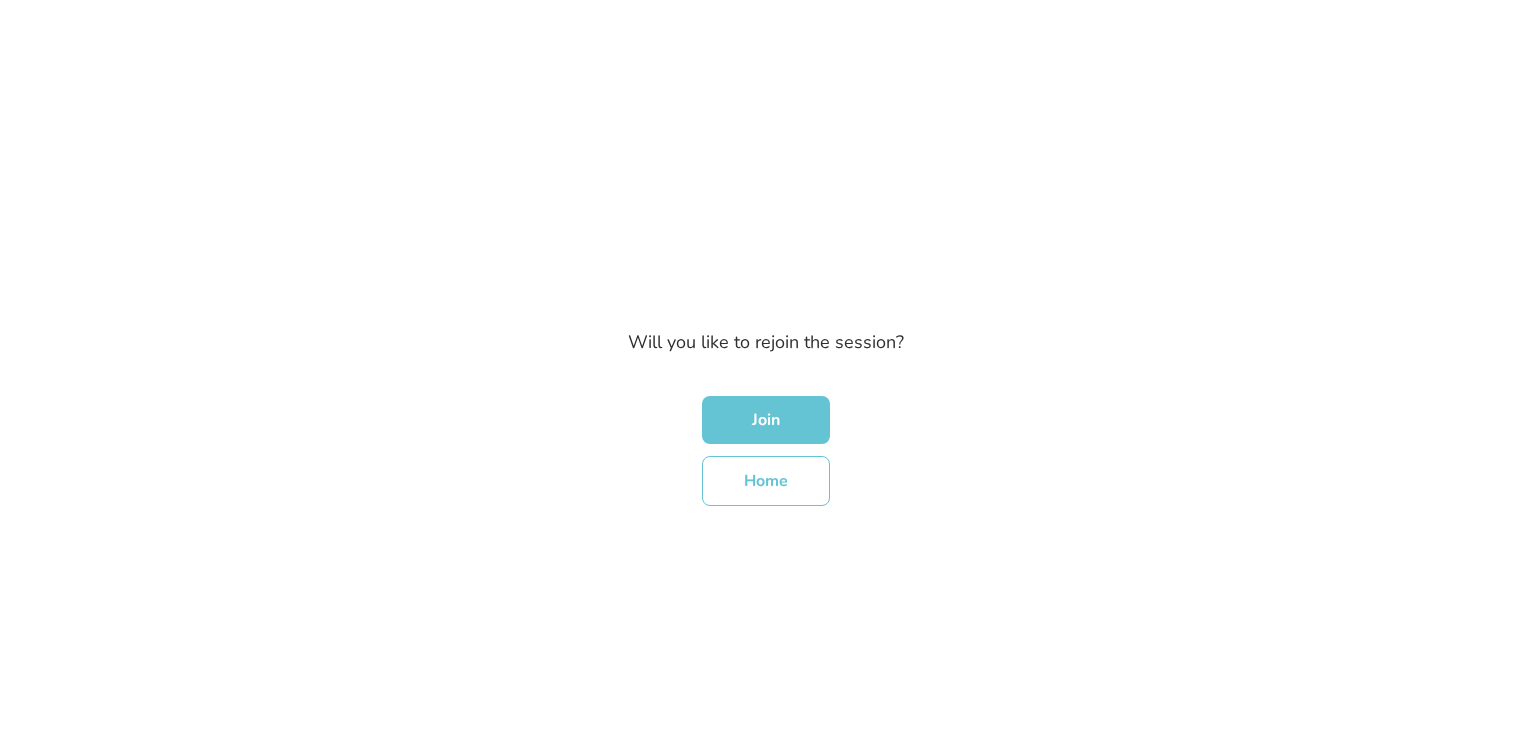 click on "Home" at bounding box center (766, 481) 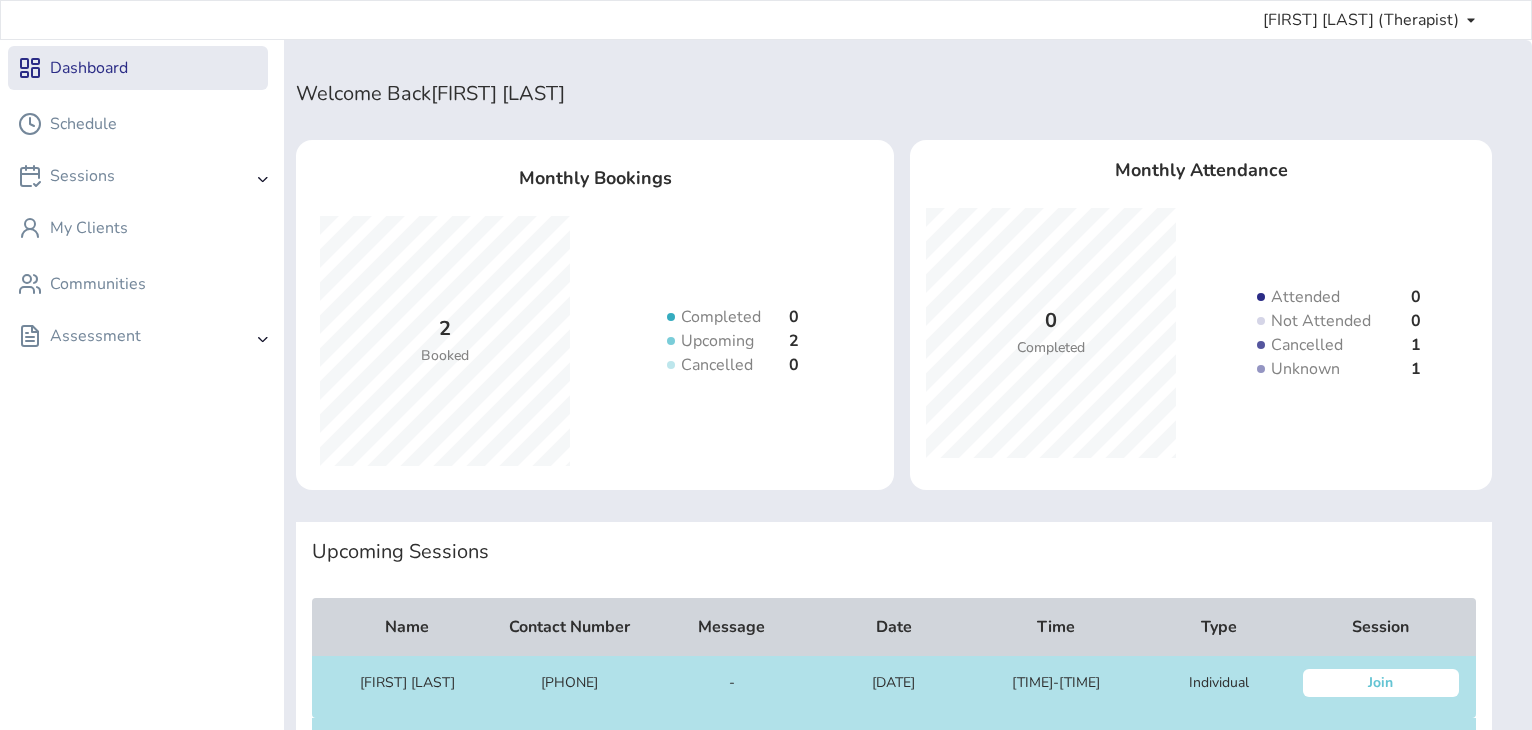 scroll, scrollTop: 106, scrollLeft: 0, axis: vertical 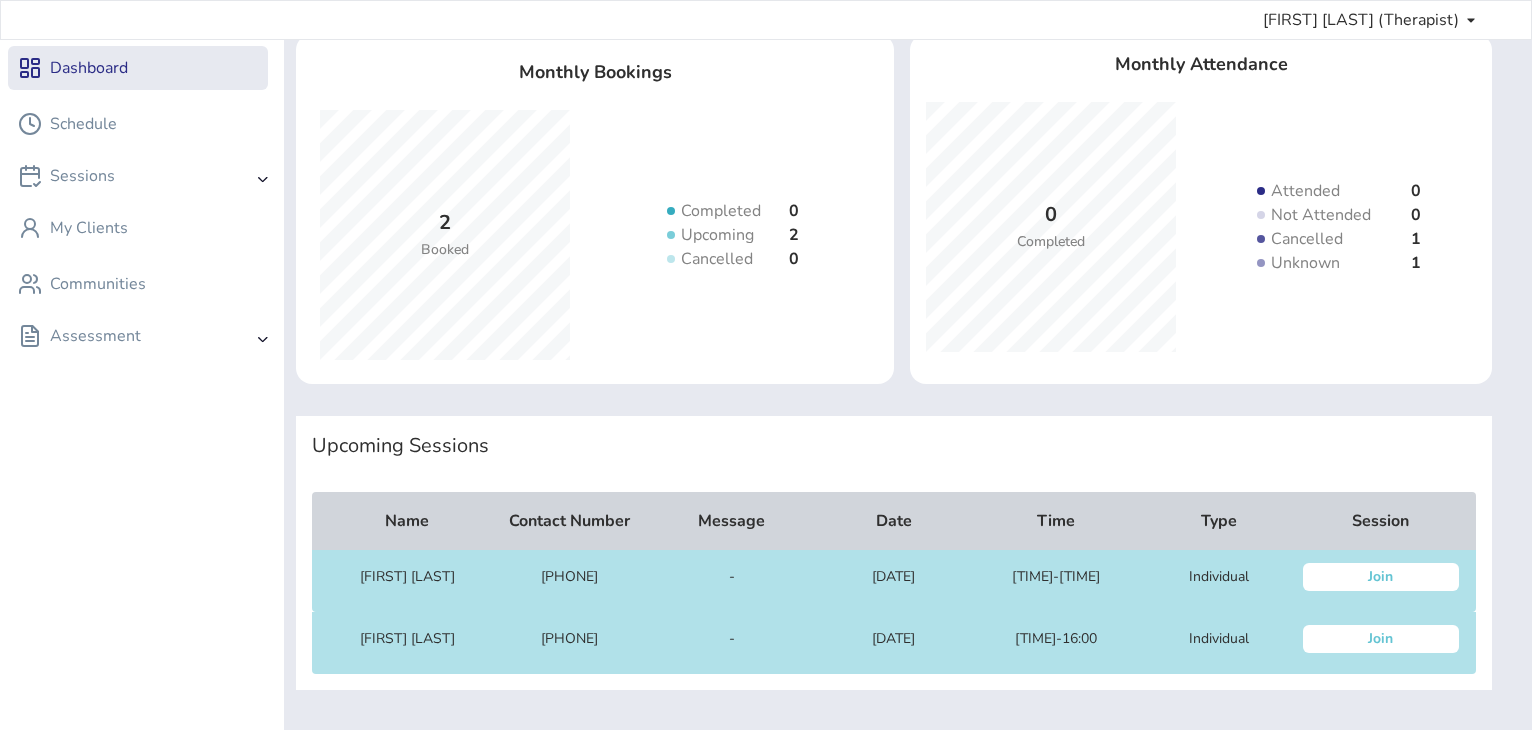click on "Join" at bounding box center (1381, 577) 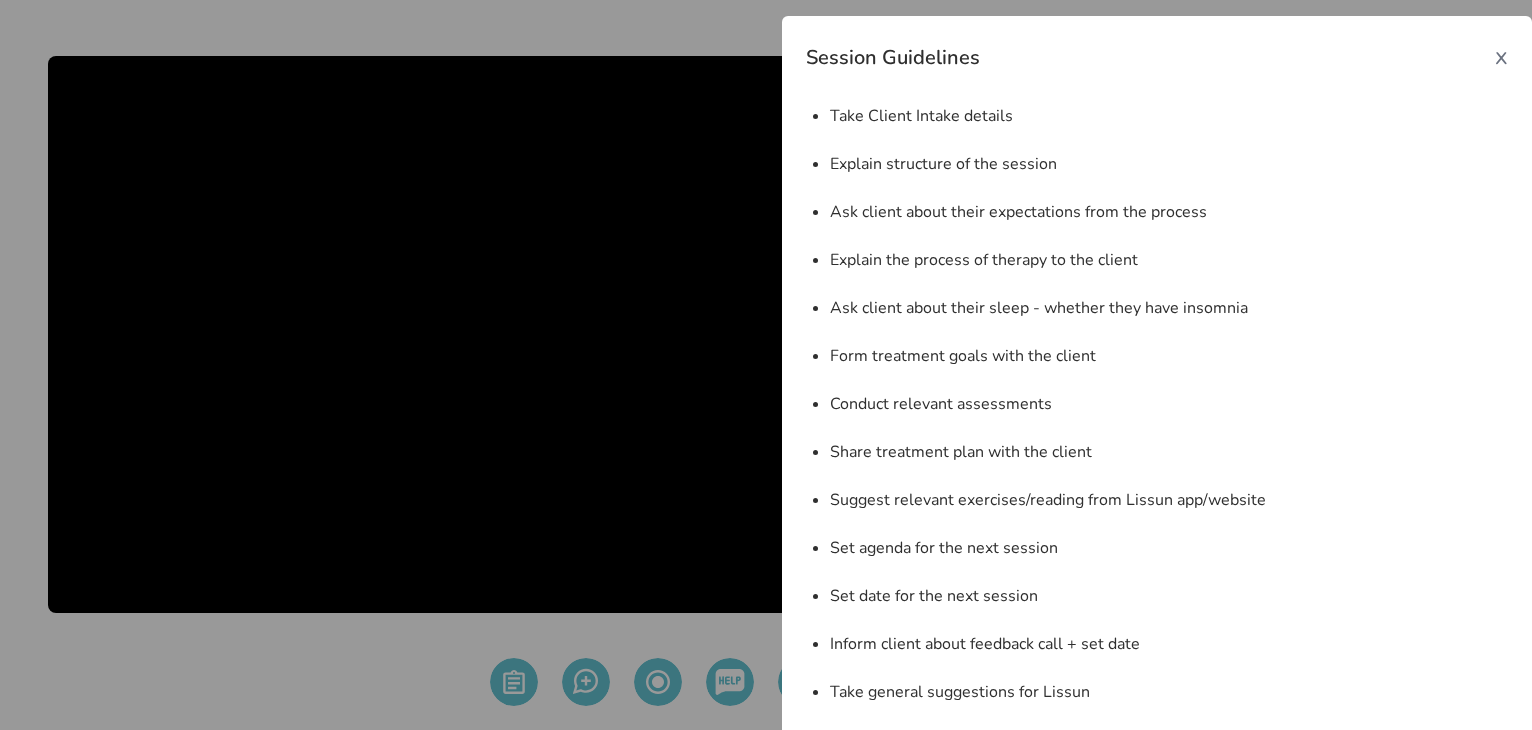 click on "Session Guidelines x Take Client Intake details Explain structure of the session Ask client about their expectations from the process Explain the process of therapy to the client Ask client about their sleep - whether they have insomnia Form treatment goals with the client Conduct relevant assessments Share treatment plan with the client Suggest relevant exercises/reading from Lissun app/website Set agenda for the next session Set date for the next session Inform client about feedback call + set date Take general suggestions for Lissun" at bounding box center [1157, 381] 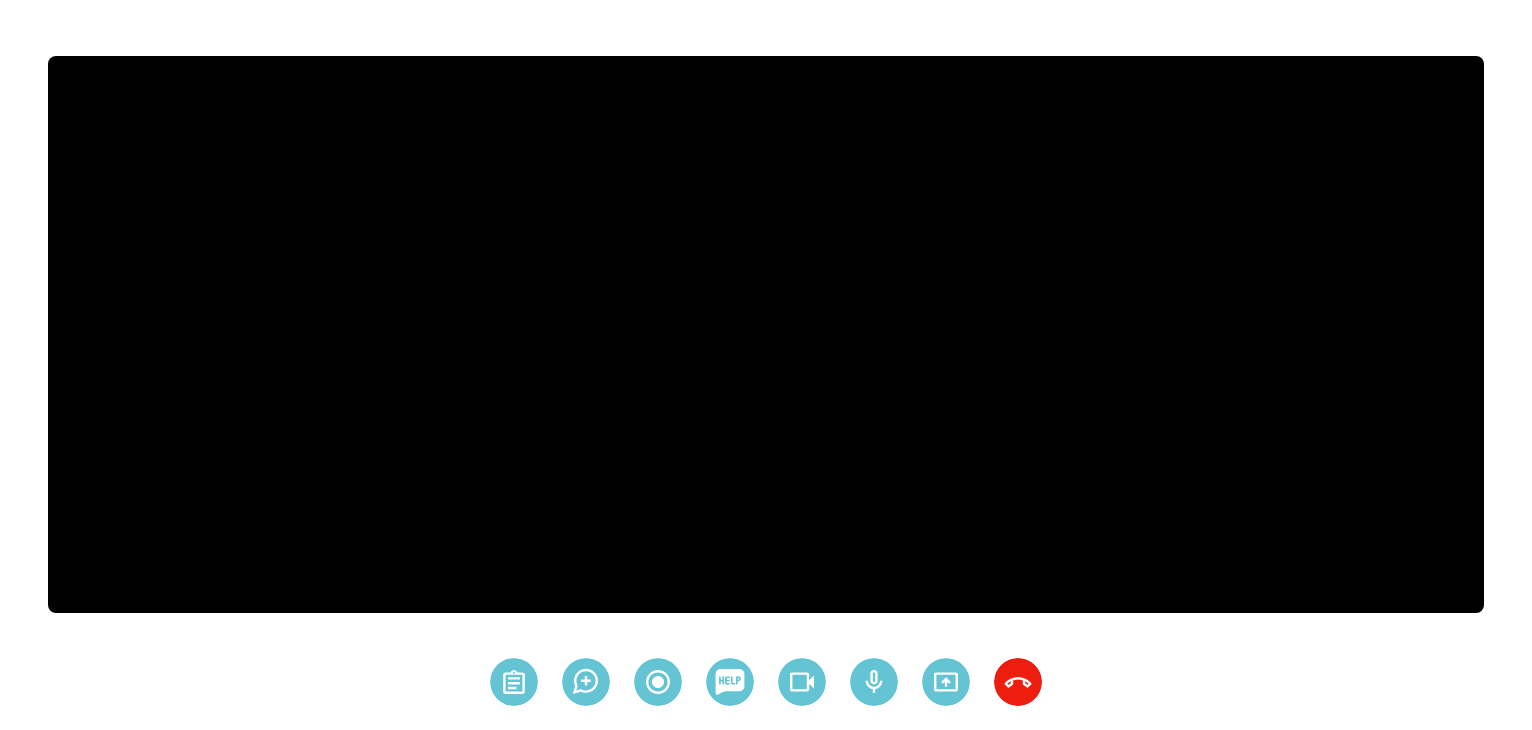 click on "Open Guidelines Open  Session Note Start Recording Need any help! Turn off video Turn off microphone Share screen End call" at bounding box center [766, 373] 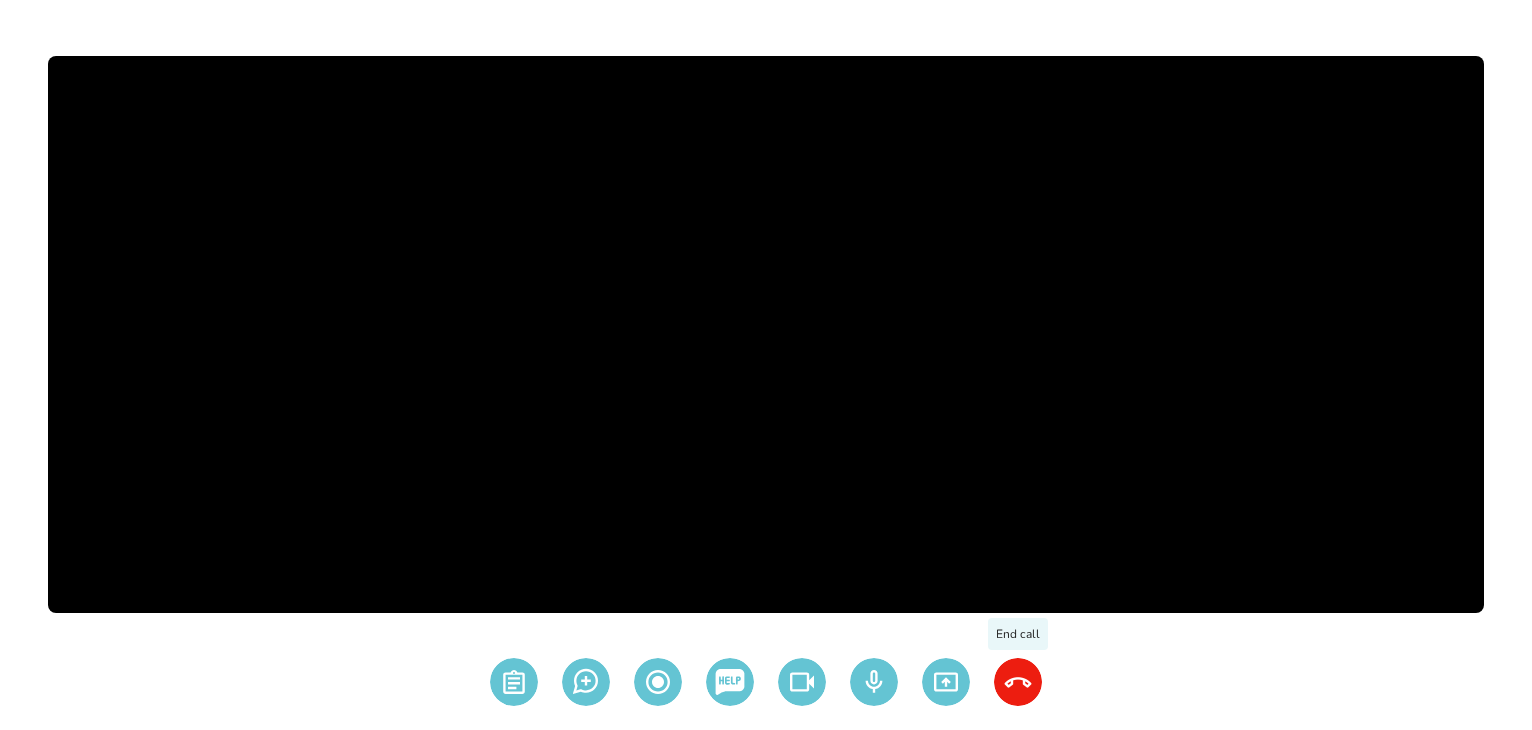 click at bounding box center (514, 682) 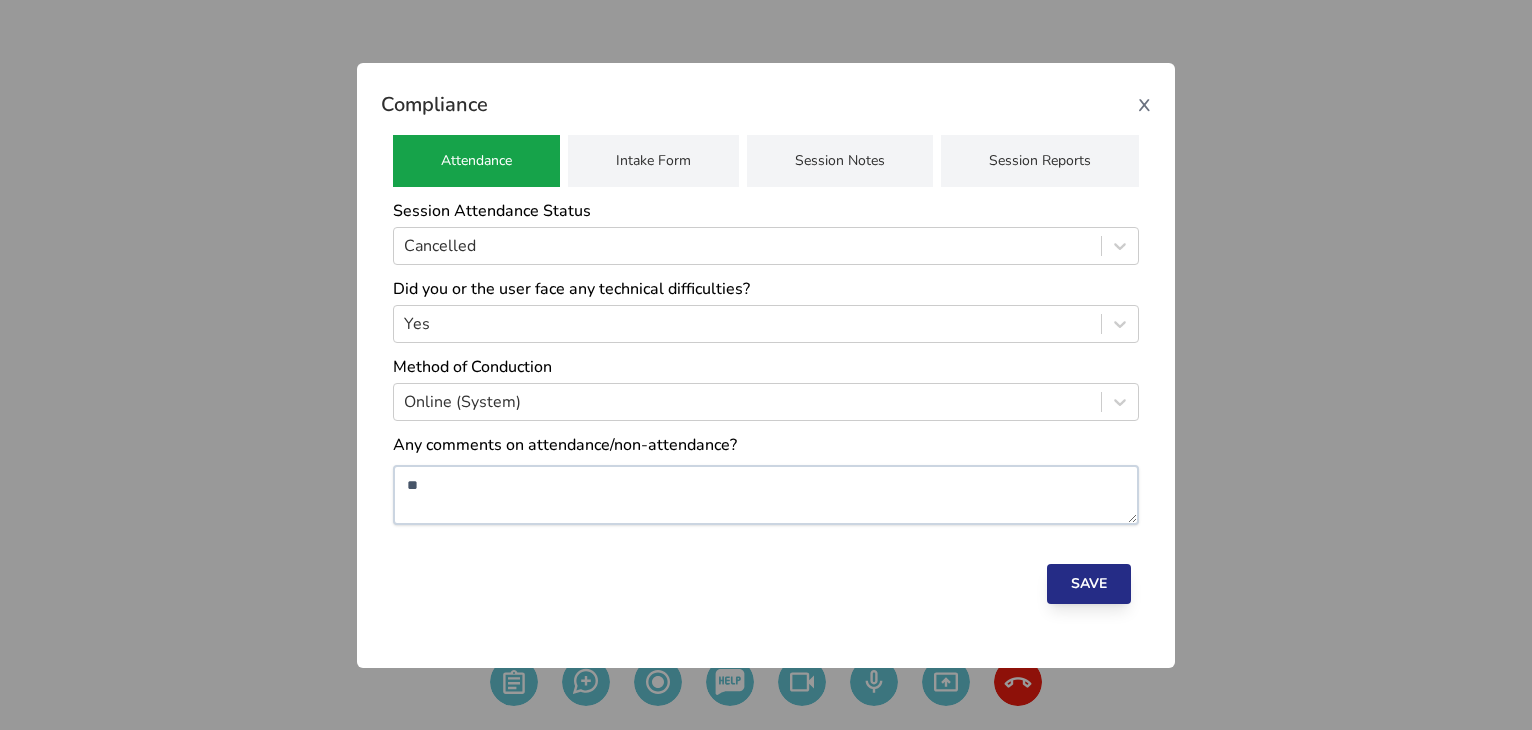 click on "Save" at bounding box center (1089, 584) 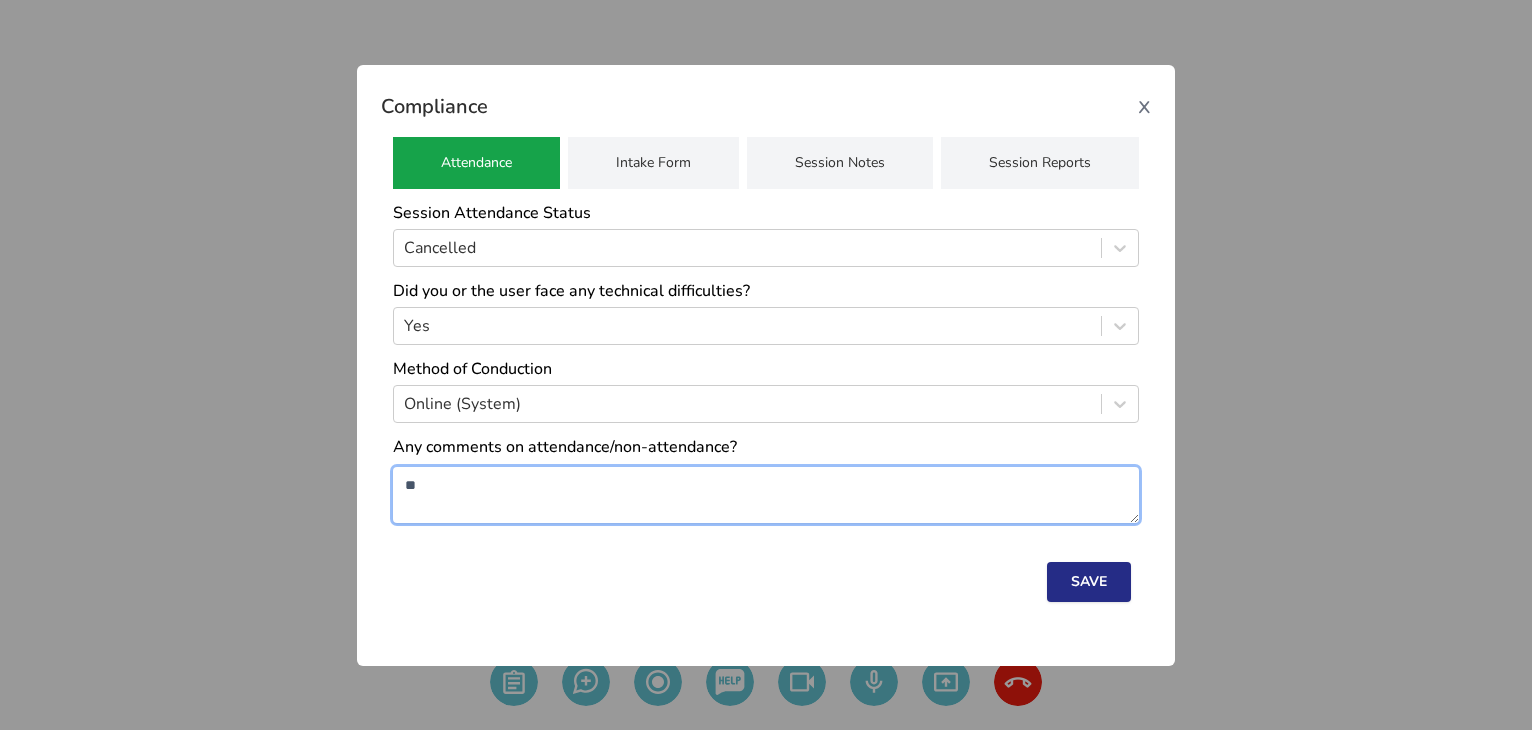 click on "[REDACTED]" at bounding box center (766, 495) 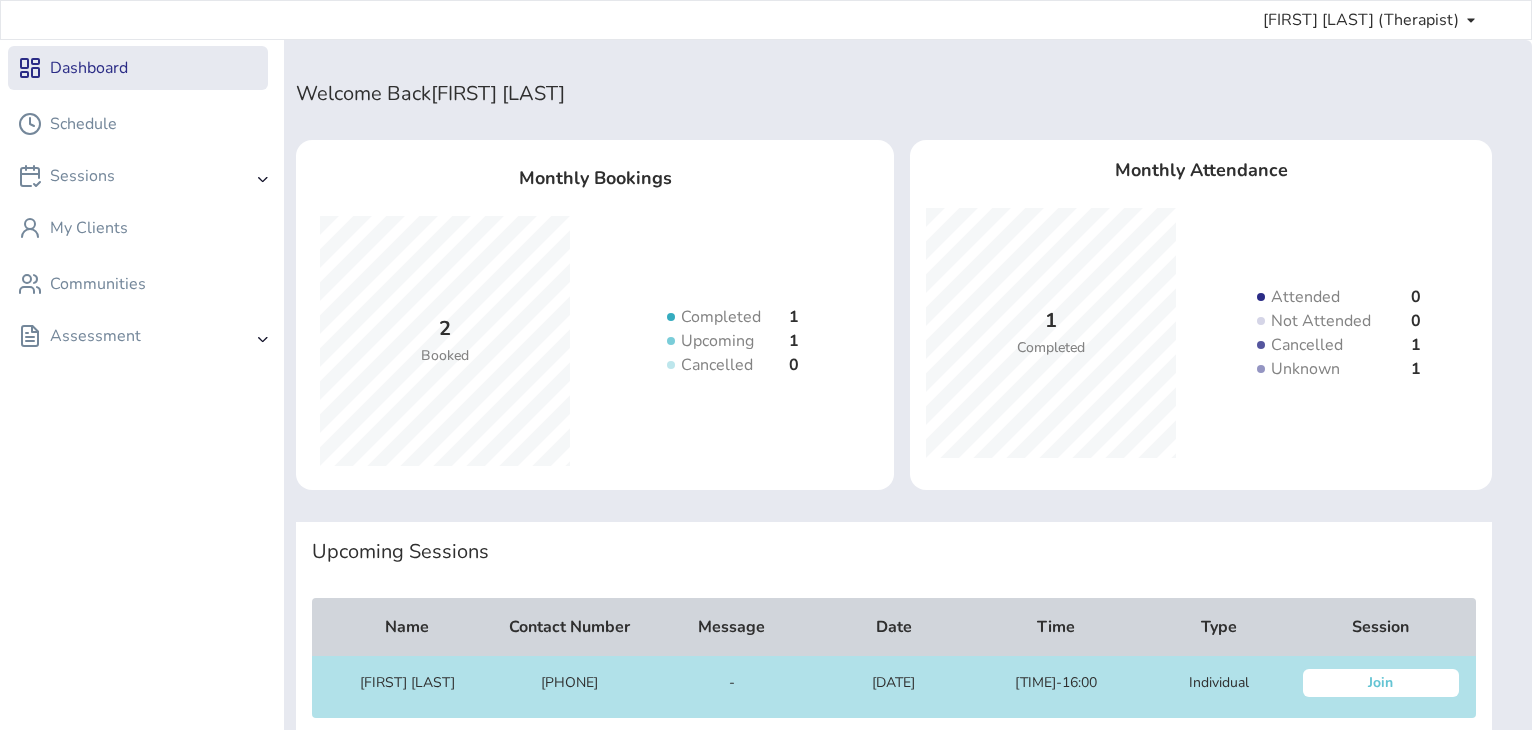 click on "Join" at bounding box center [1381, 683] 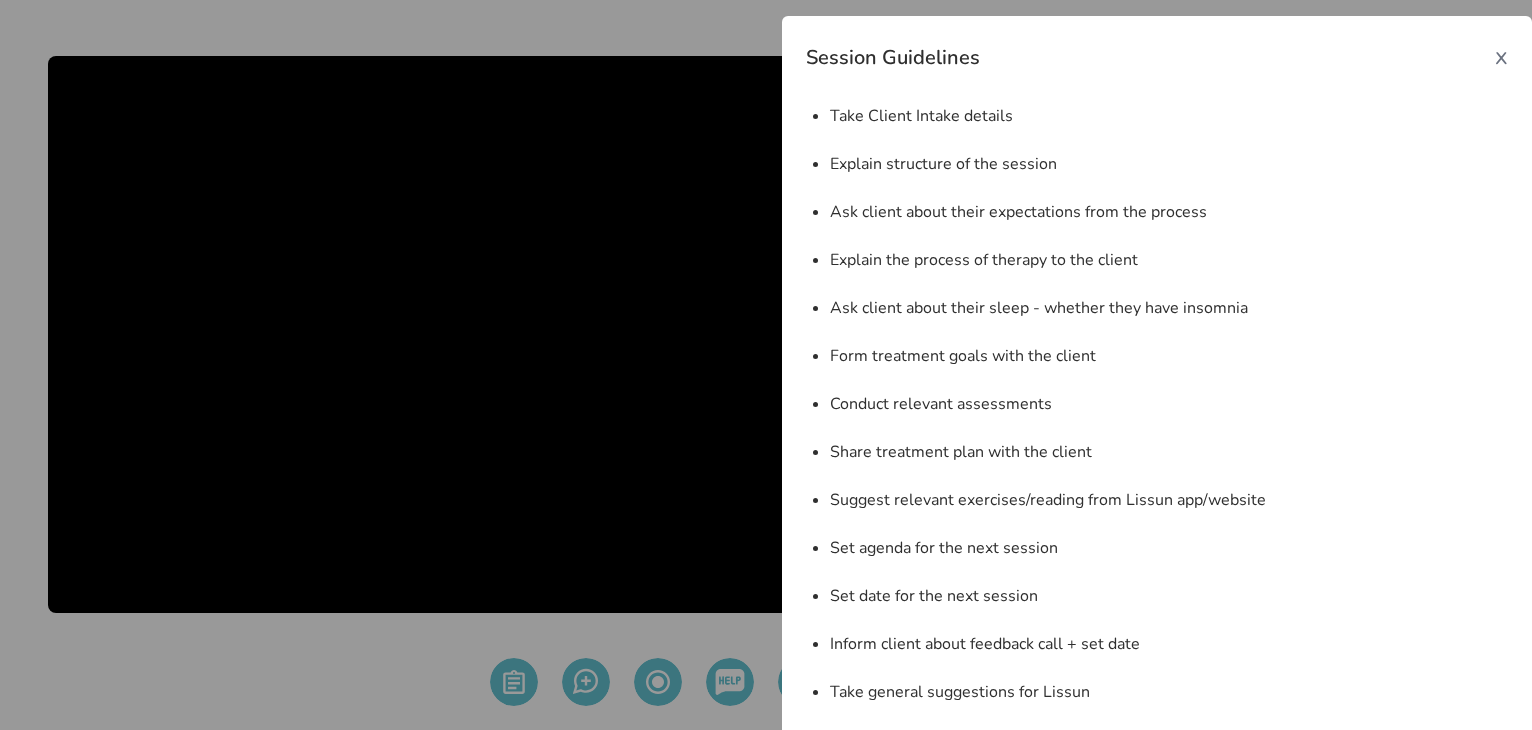 click on "x" at bounding box center [1501, 56] 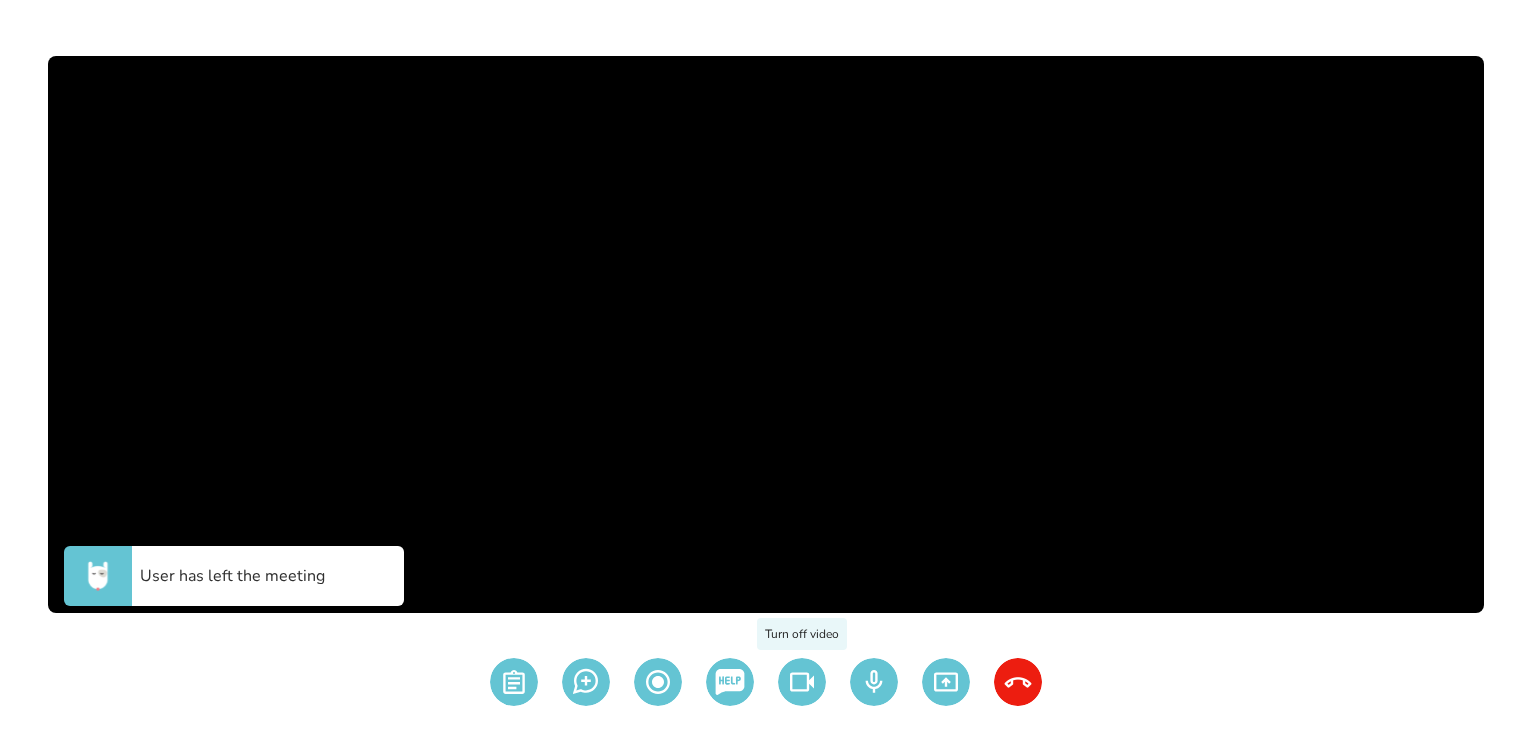 click at bounding box center [514, 682] 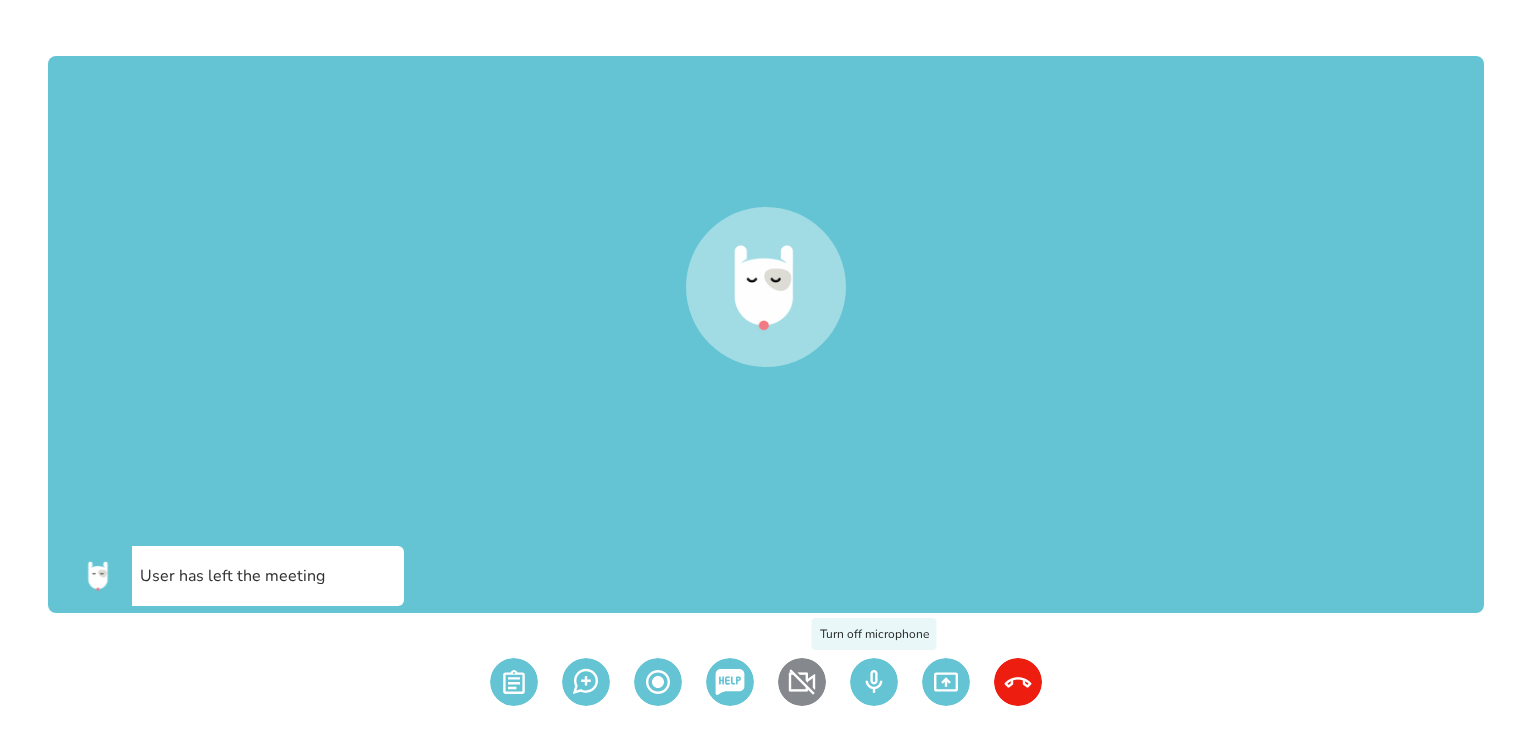 click at bounding box center (514, 682) 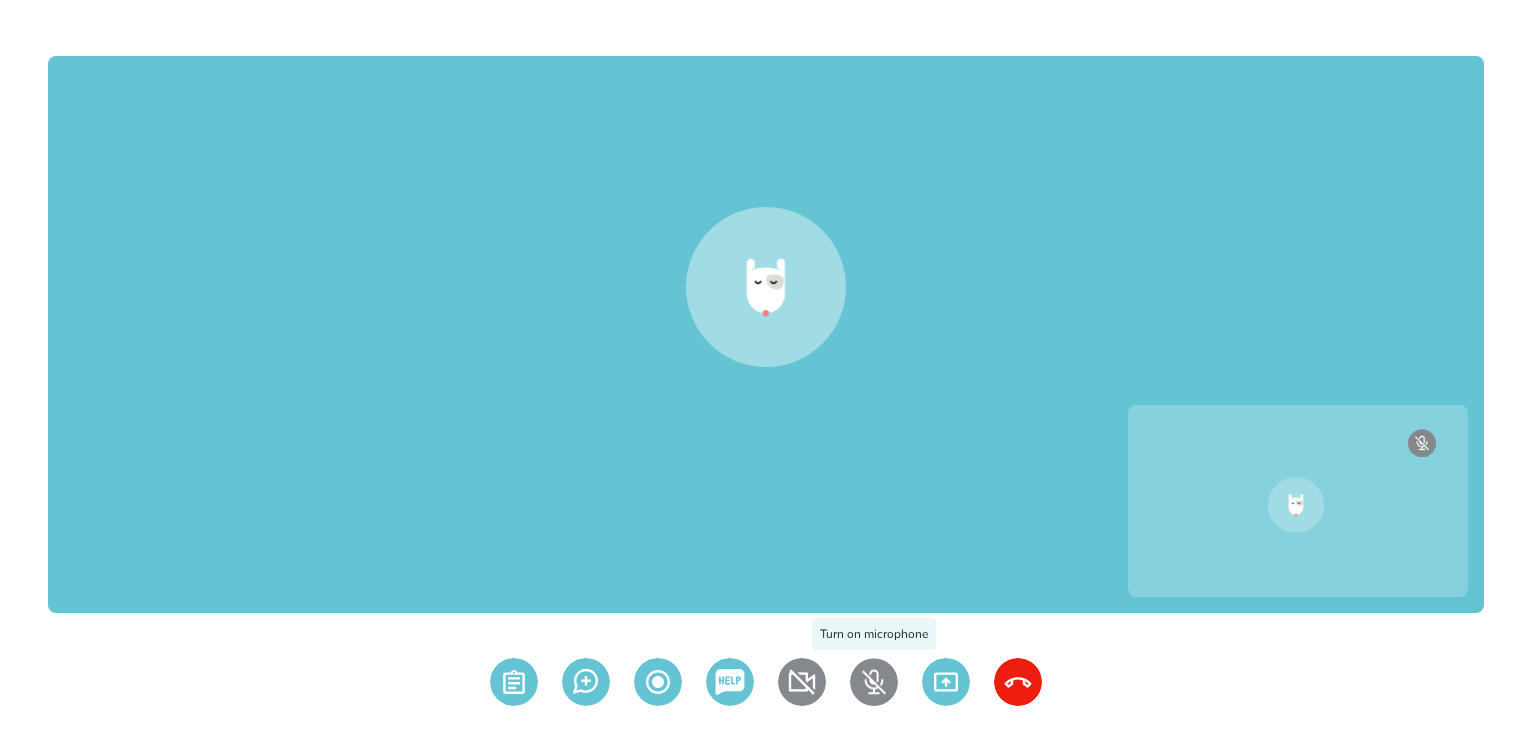 click at bounding box center (514, 682) 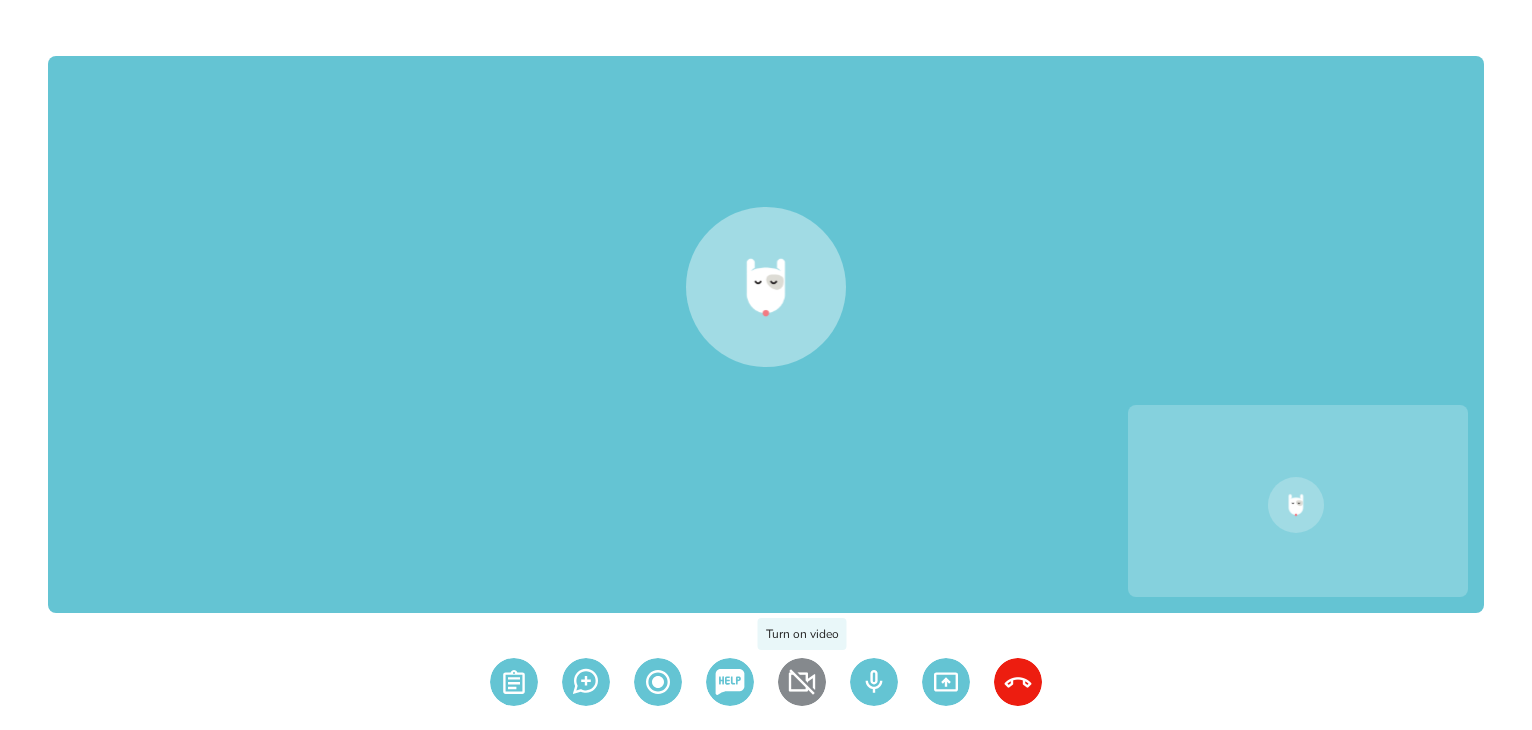 click at bounding box center (514, 682) 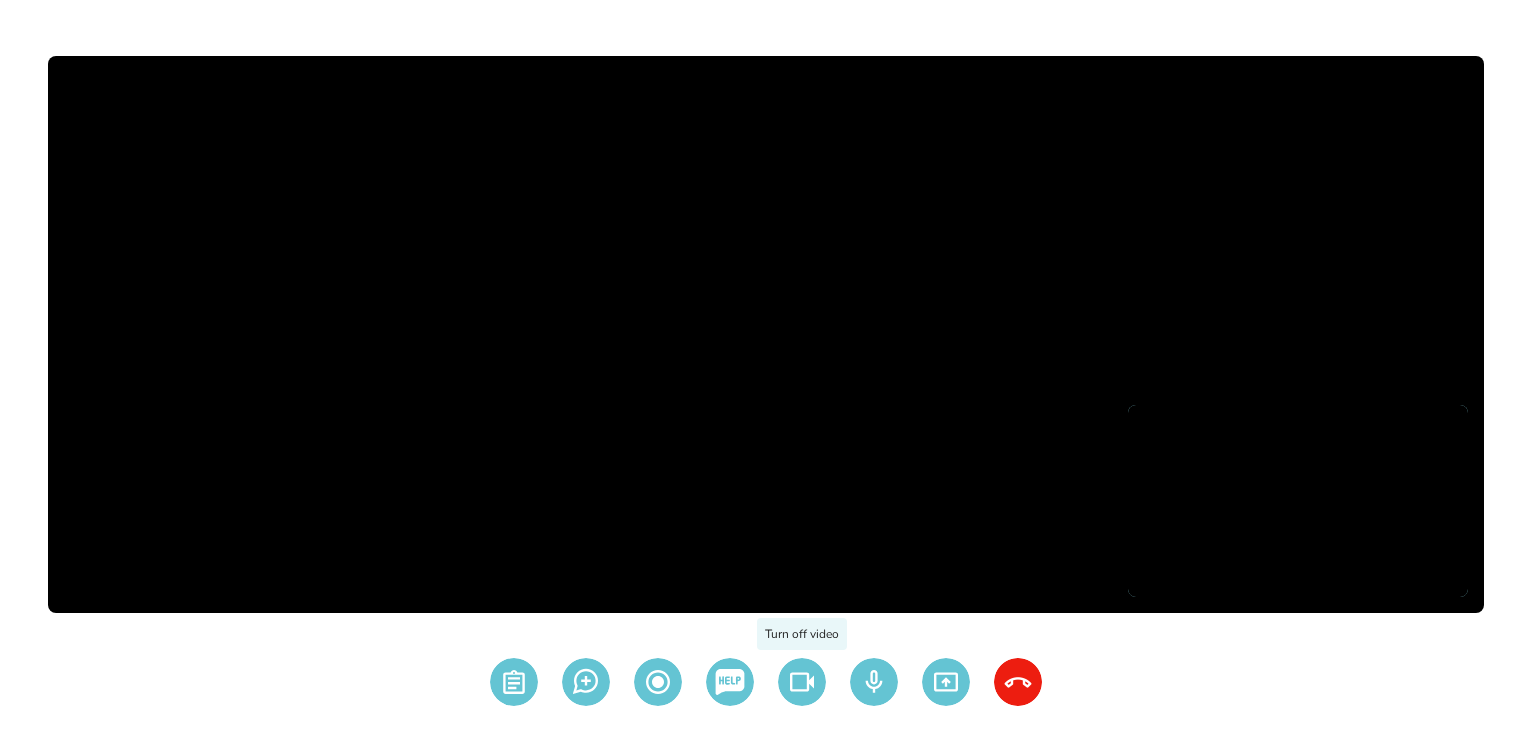 click at bounding box center (514, 682) 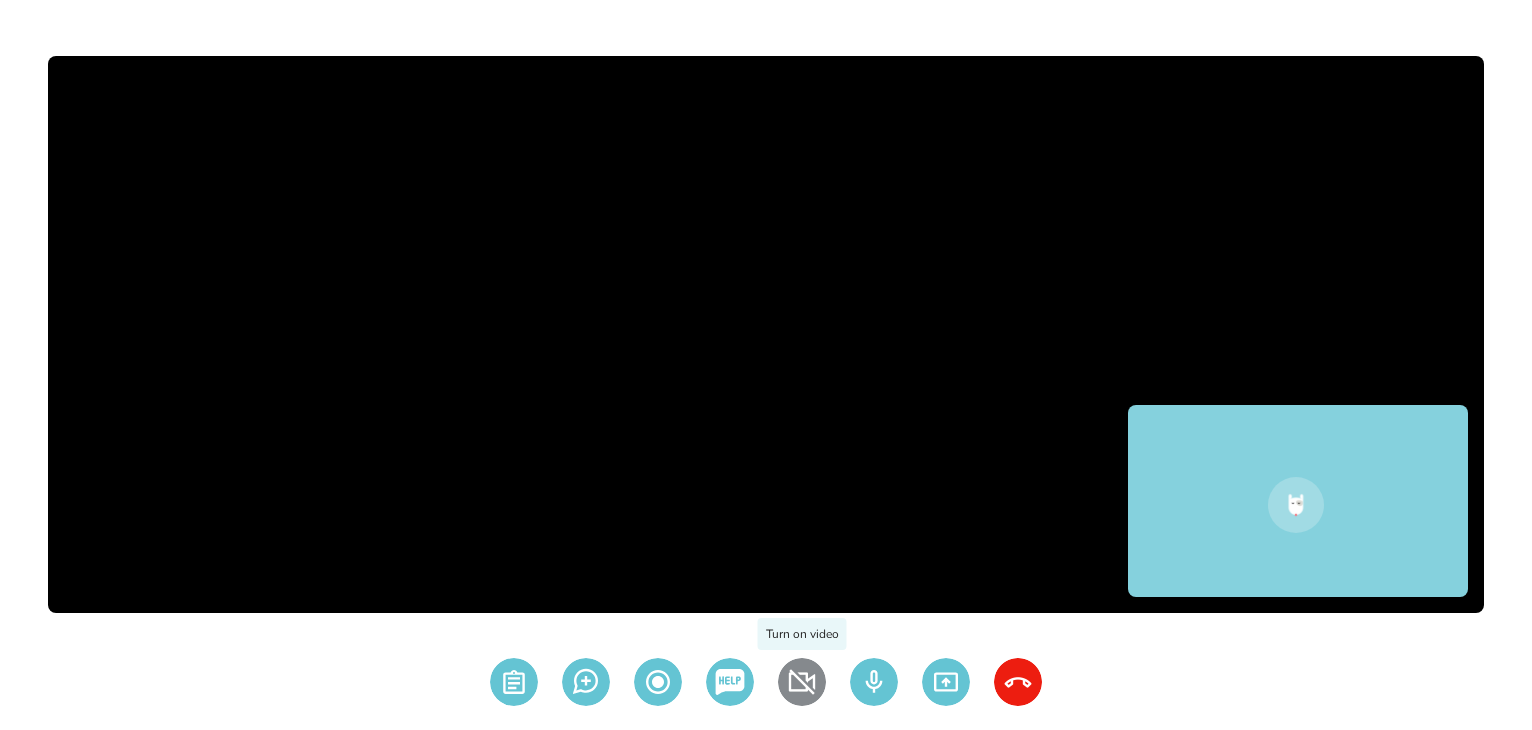 click at bounding box center (514, 682) 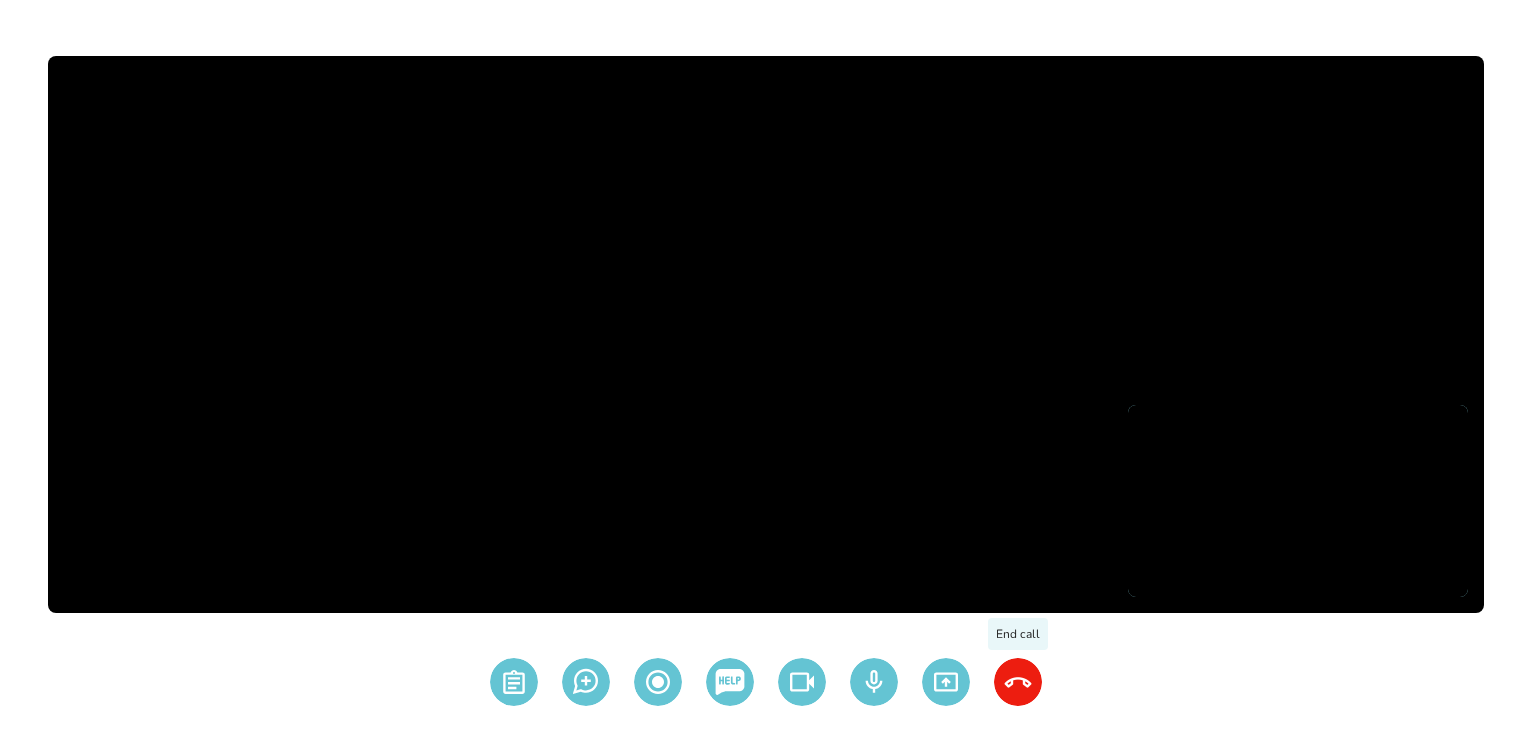 click at bounding box center [514, 682] 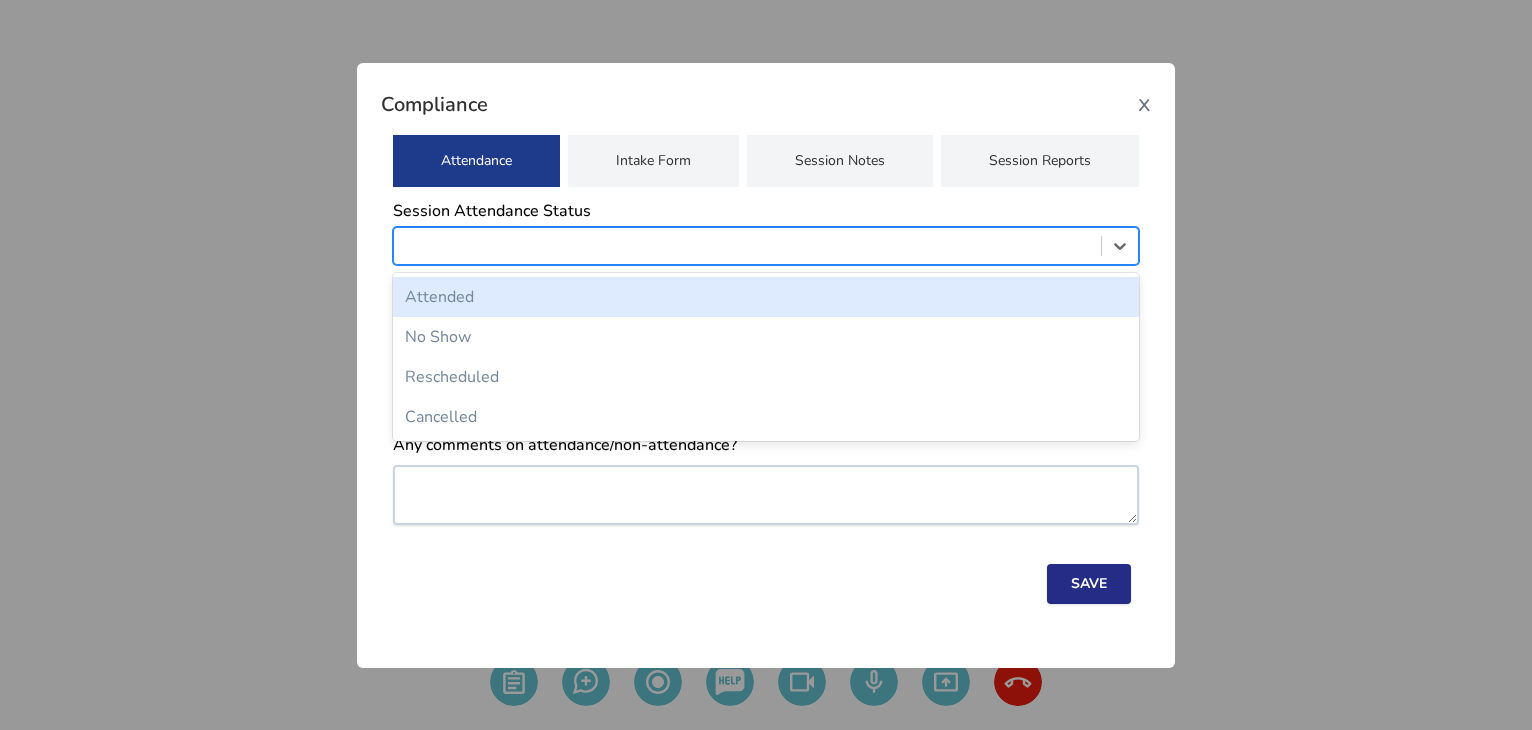 click at bounding box center (747, 246) 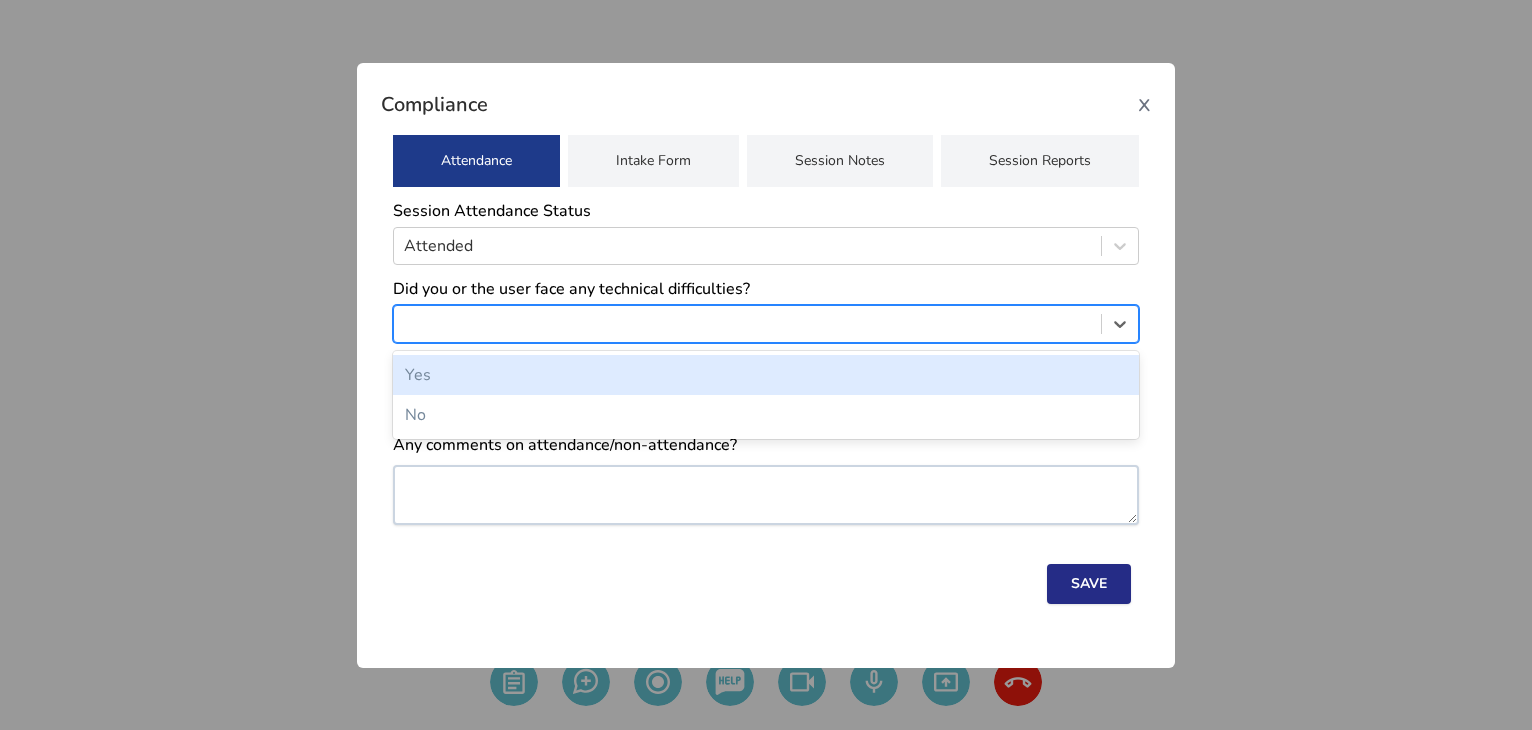 click at bounding box center [747, 324] 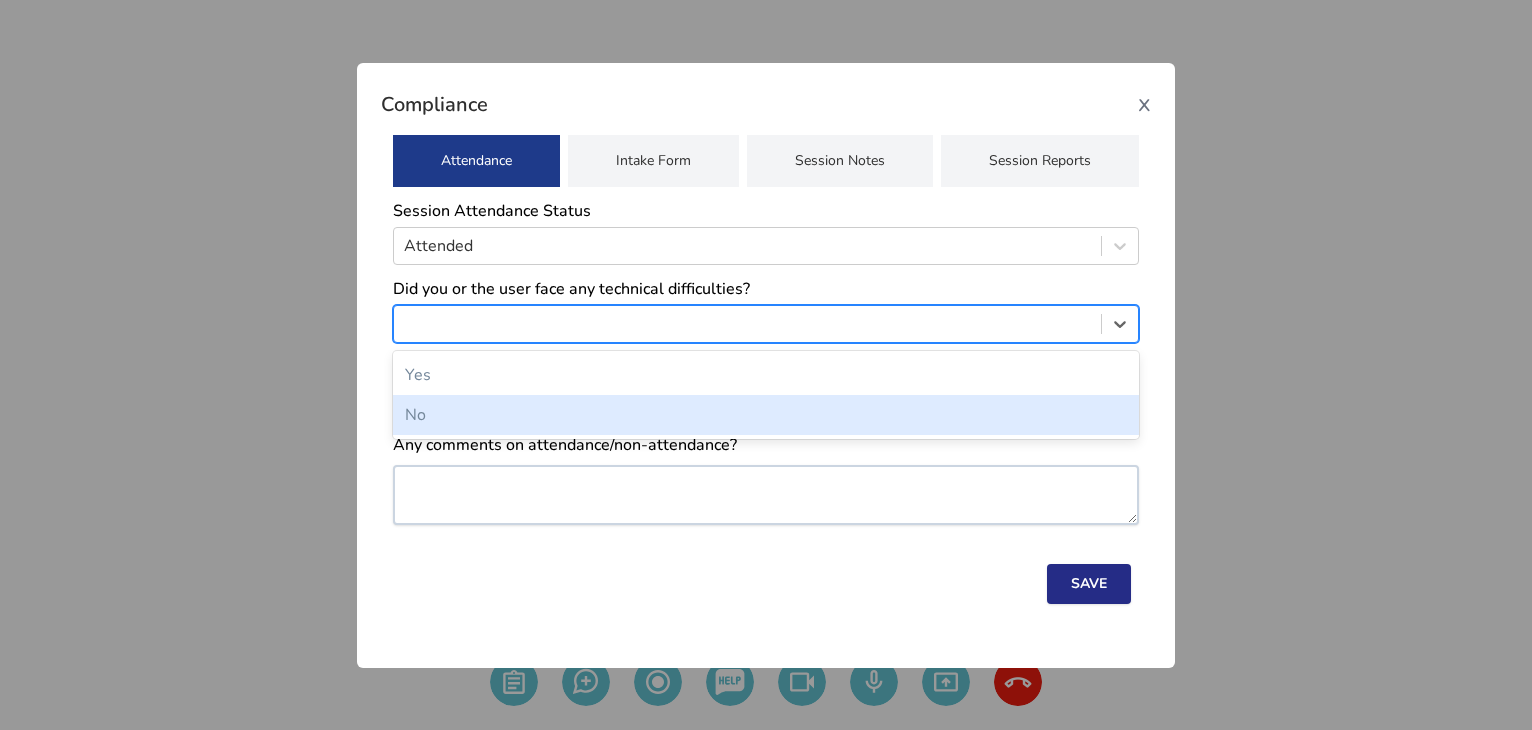 click on "No" at bounding box center (766, 415) 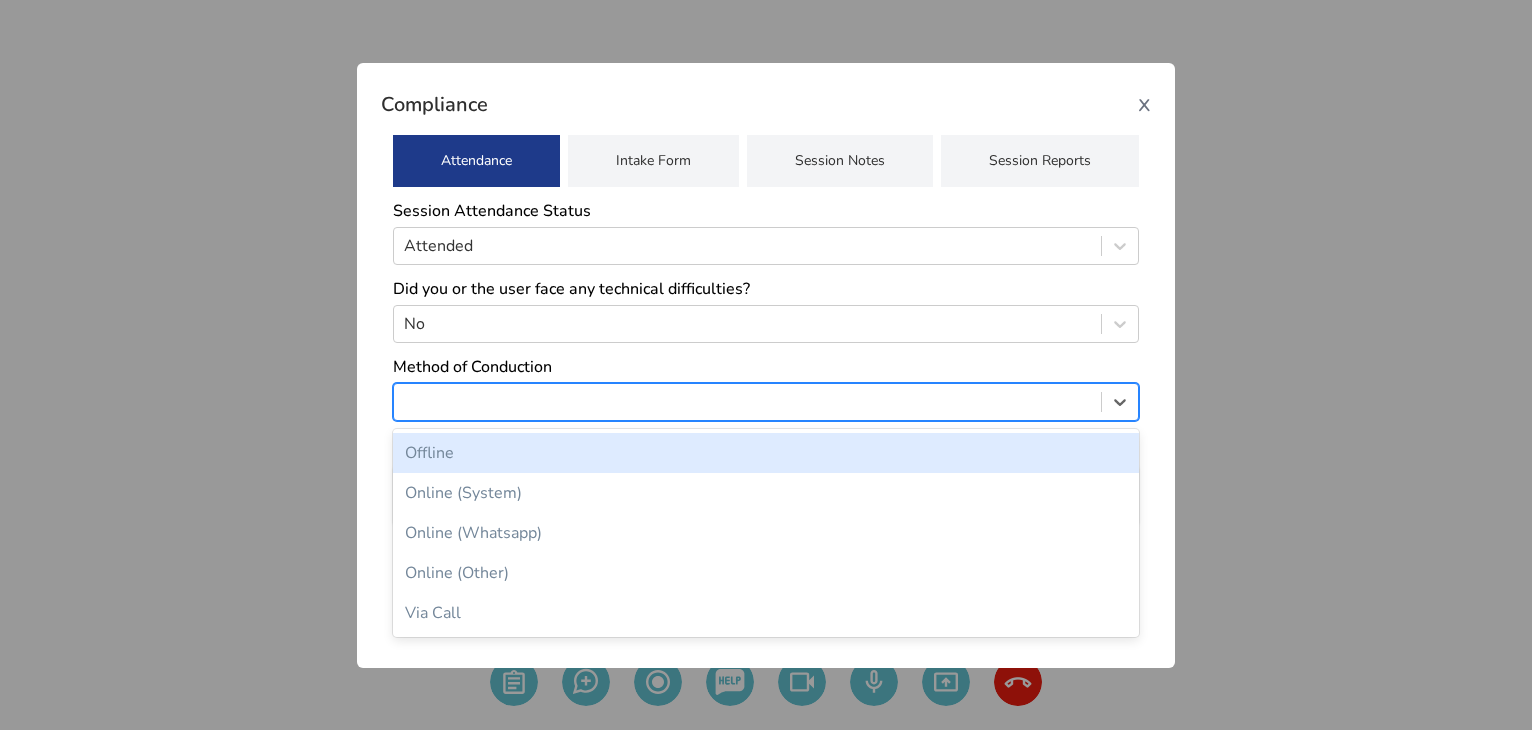 click at bounding box center [747, 402] 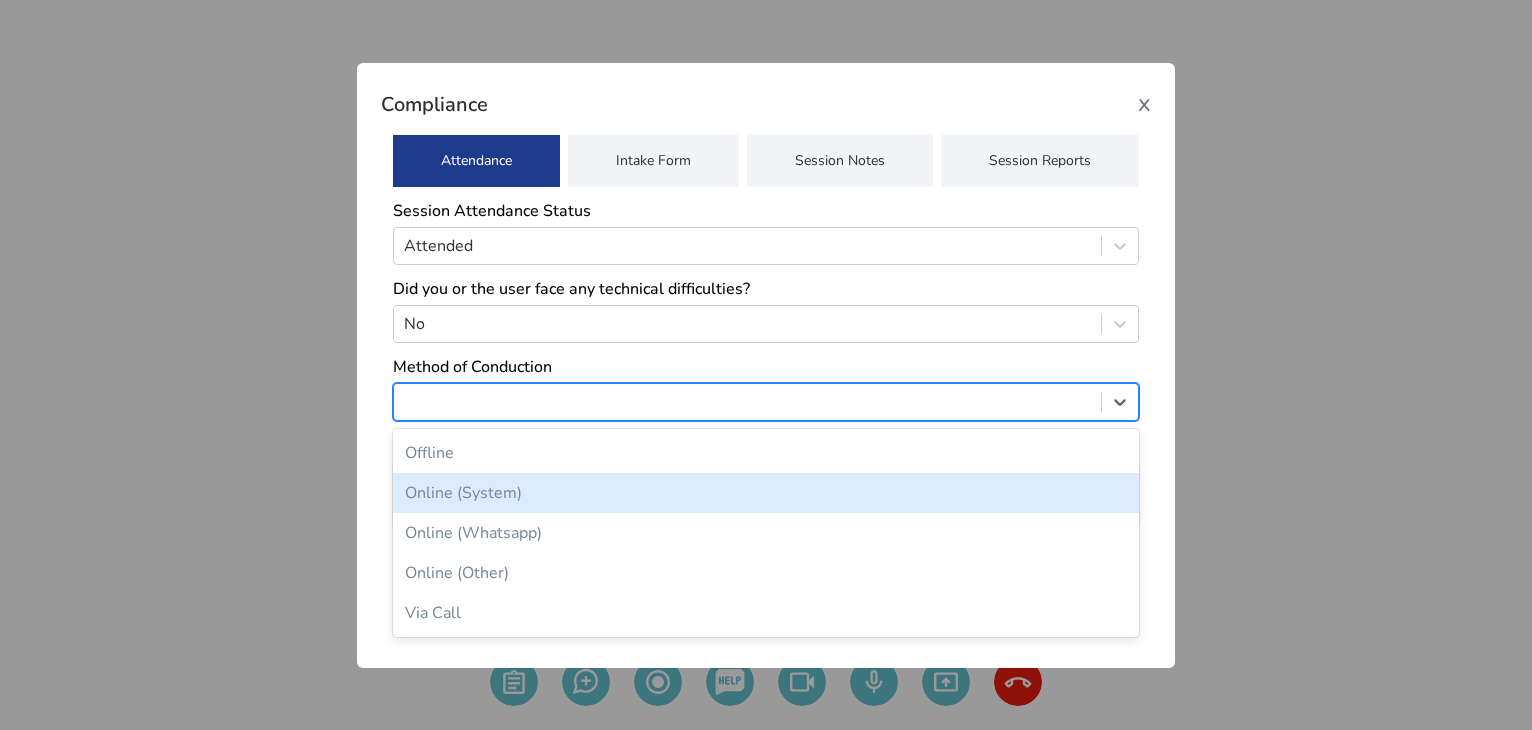 click on "Online (System)" at bounding box center (766, 493) 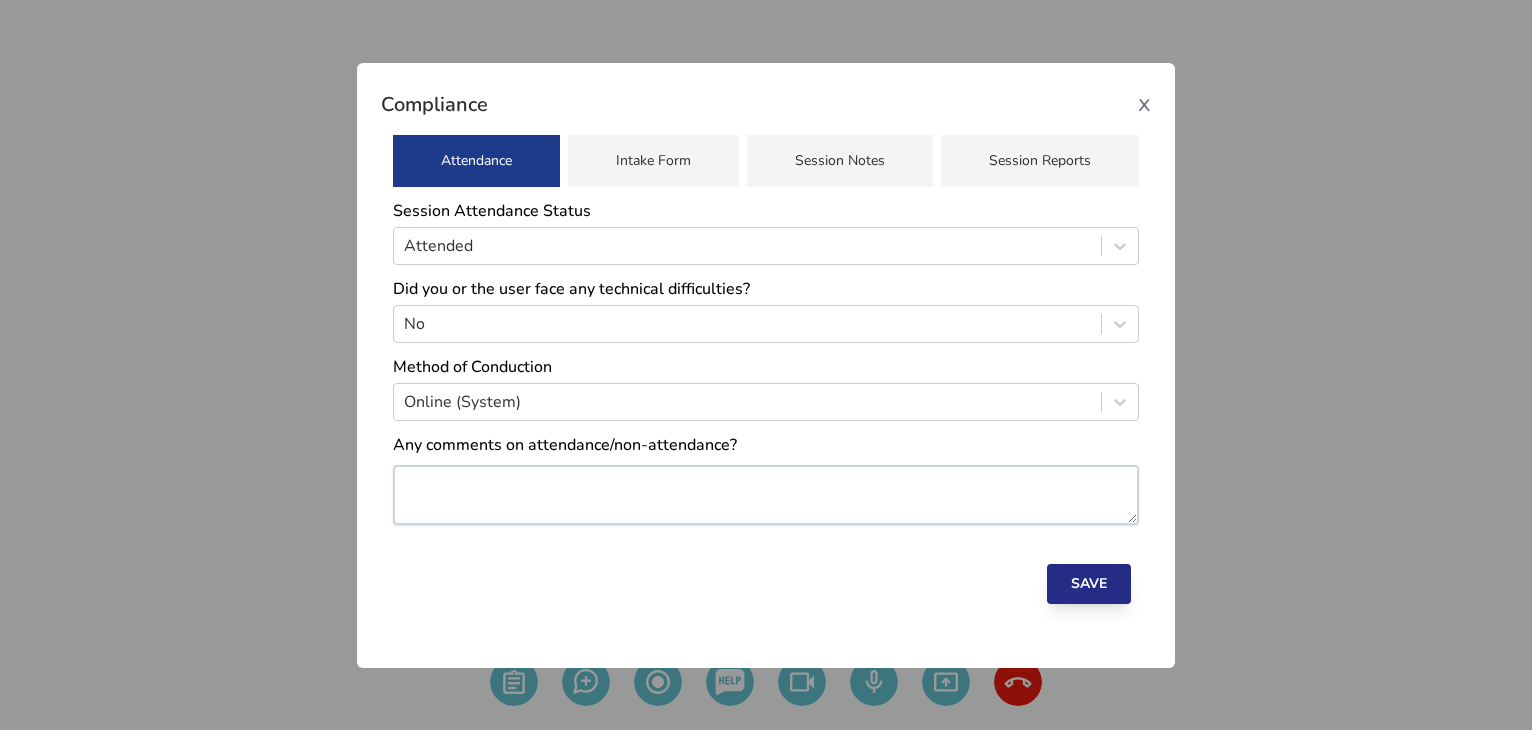 click on "Save" at bounding box center [1089, 584] 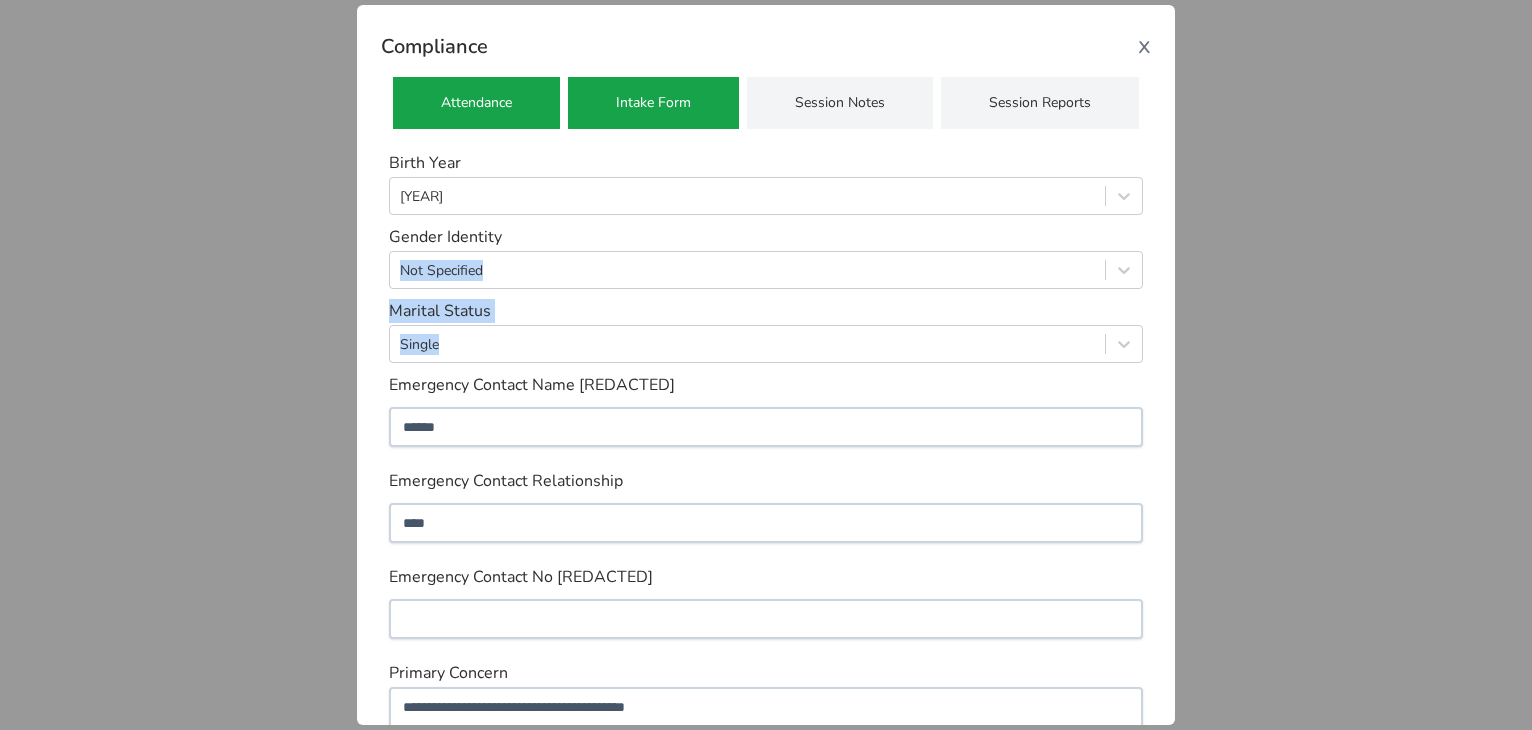 drag, startPoint x: 1177, startPoint y: 232, endPoint x: 1173, endPoint y: 348, distance: 116.06895 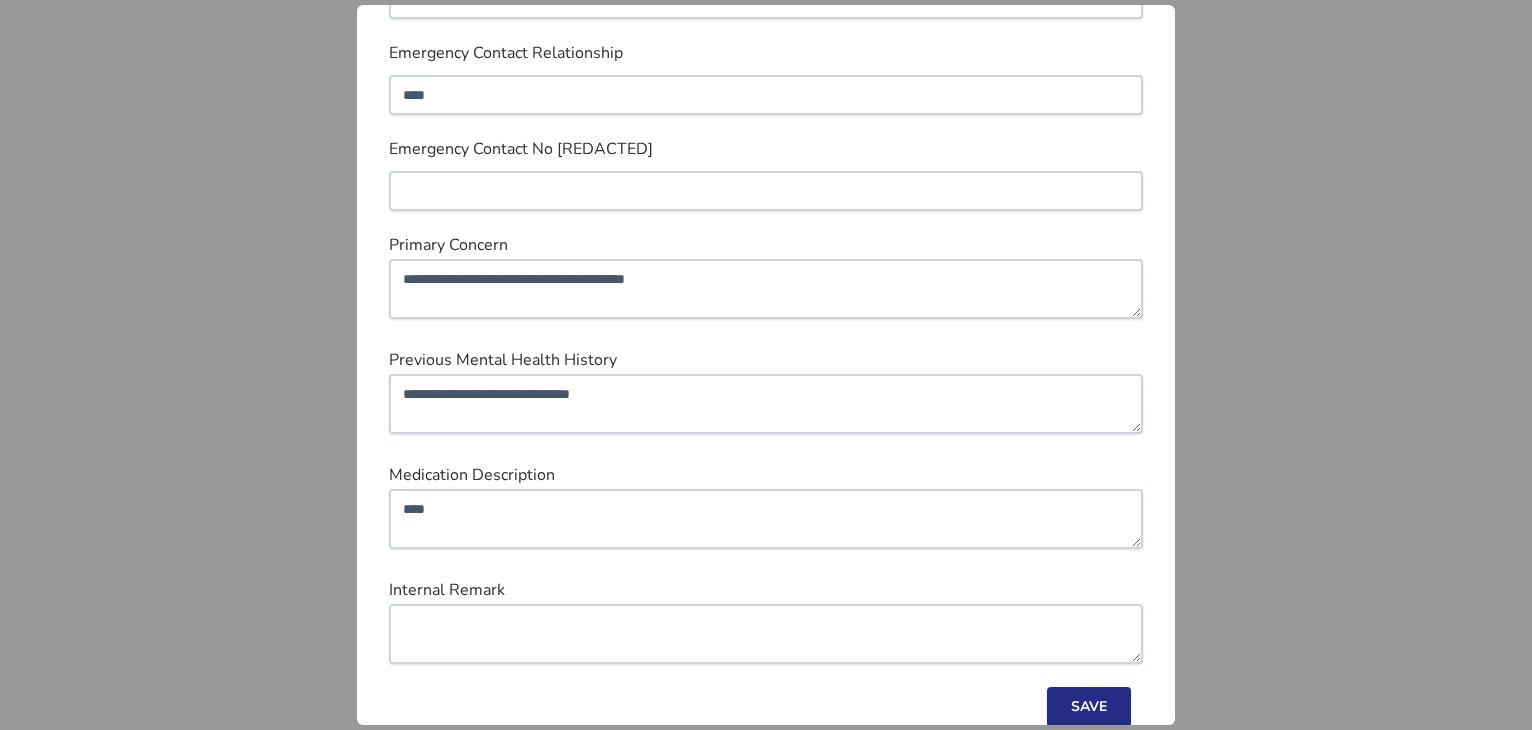 scroll, scrollTop: 429, scrollLeft: 0, axis: vertical 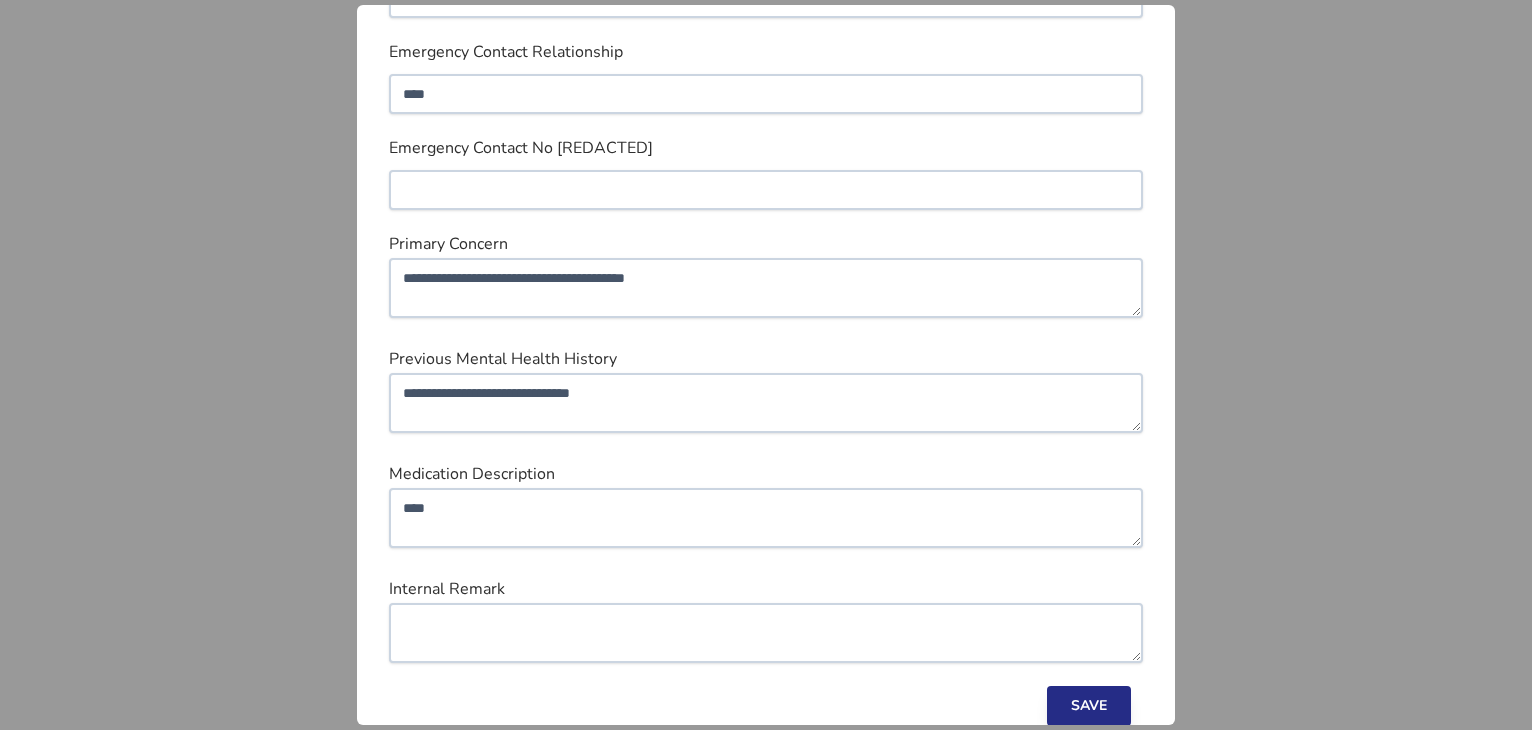 click on "Save" at bounding box center [1089, 706] 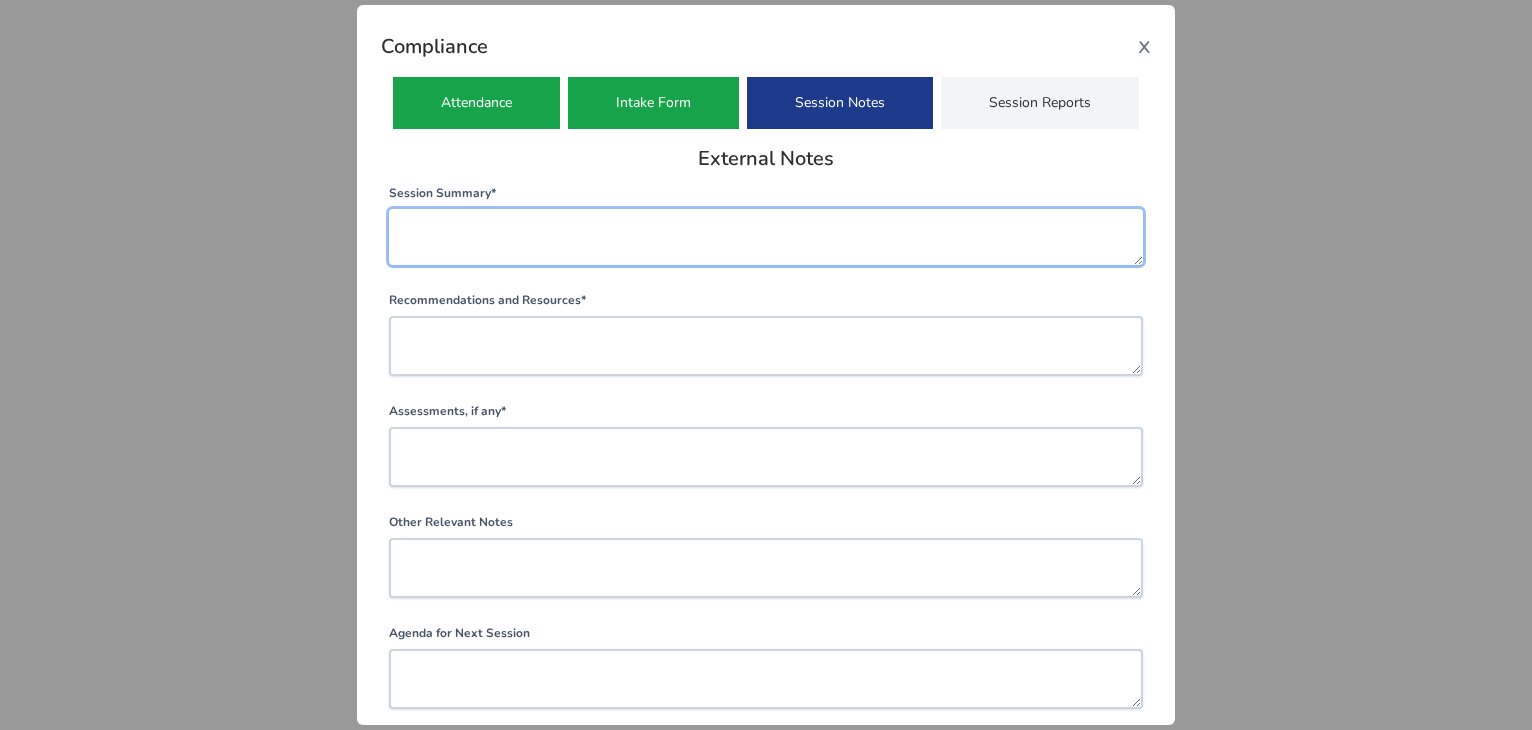 click at bounding box center [766, 237] 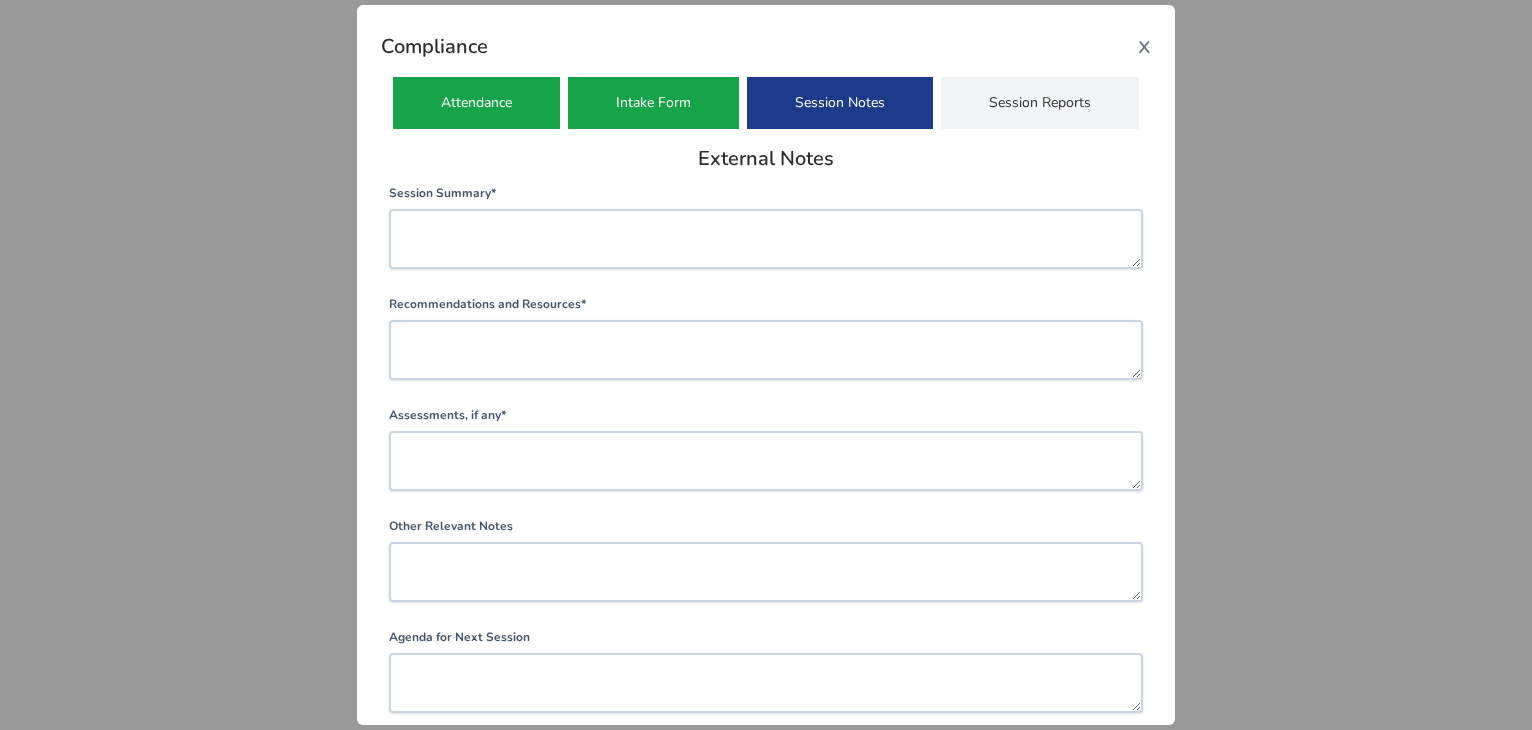 click on "x" at bounding box center [1144, 45] 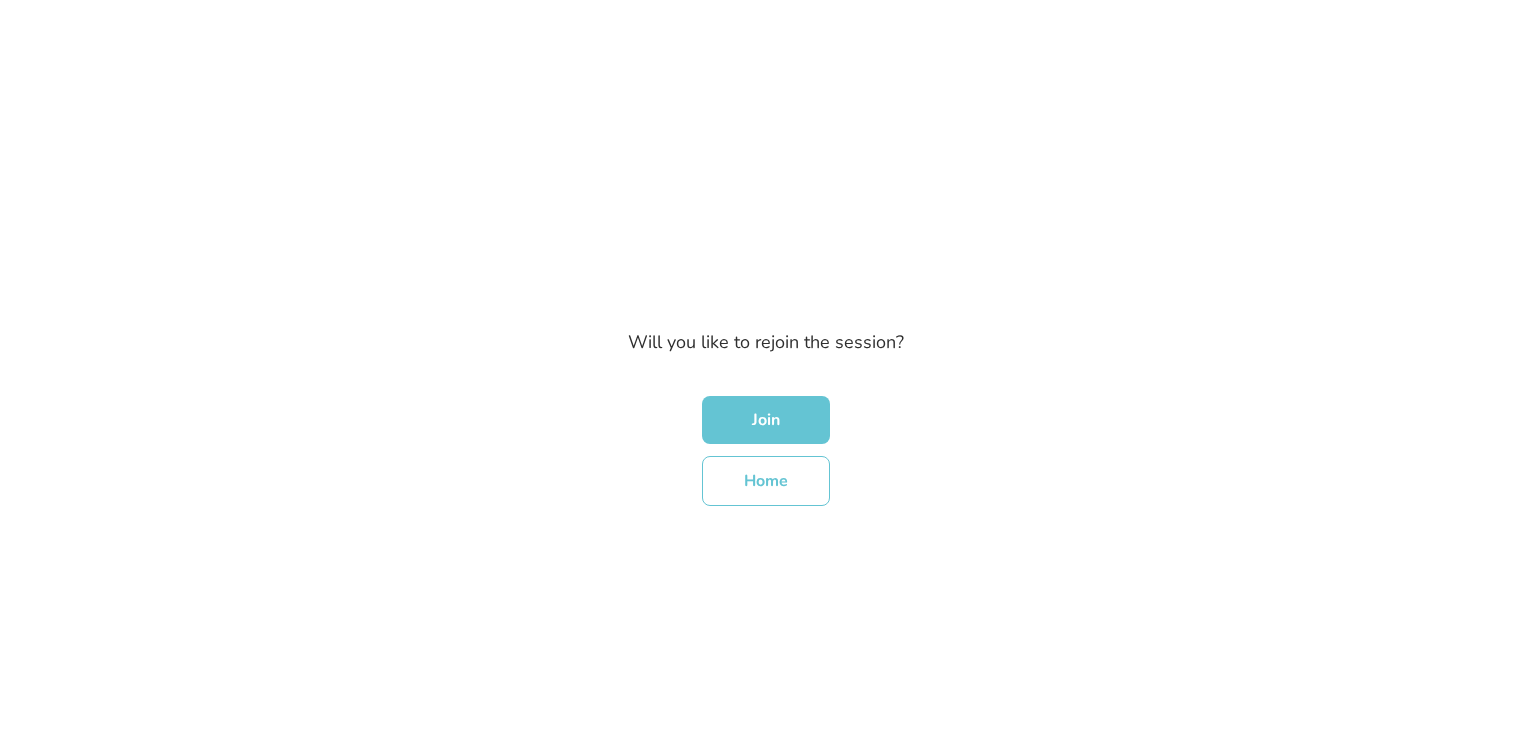 click on "Home" at bounding box center [766, 481] 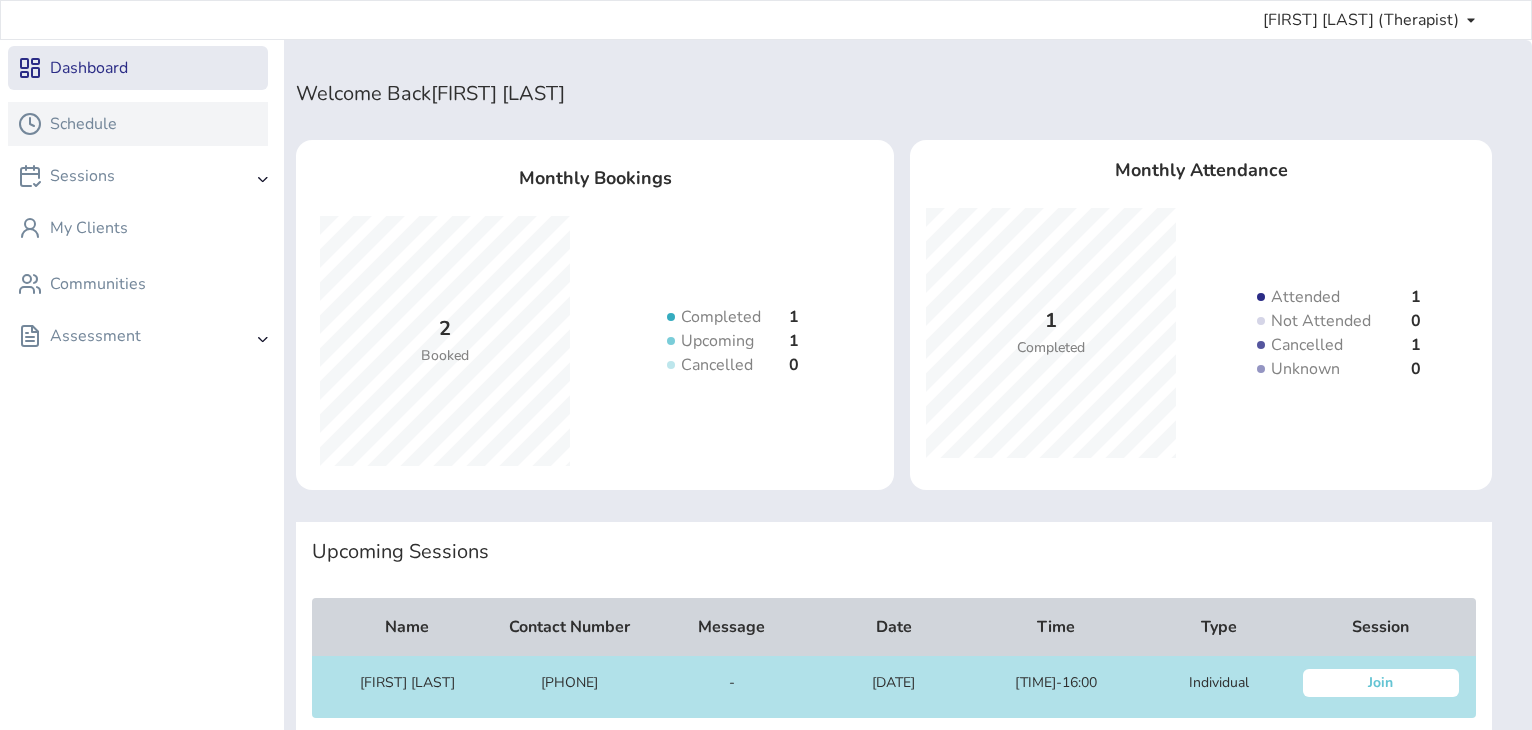 click on "Schedule" at bounding box center (83, 124) 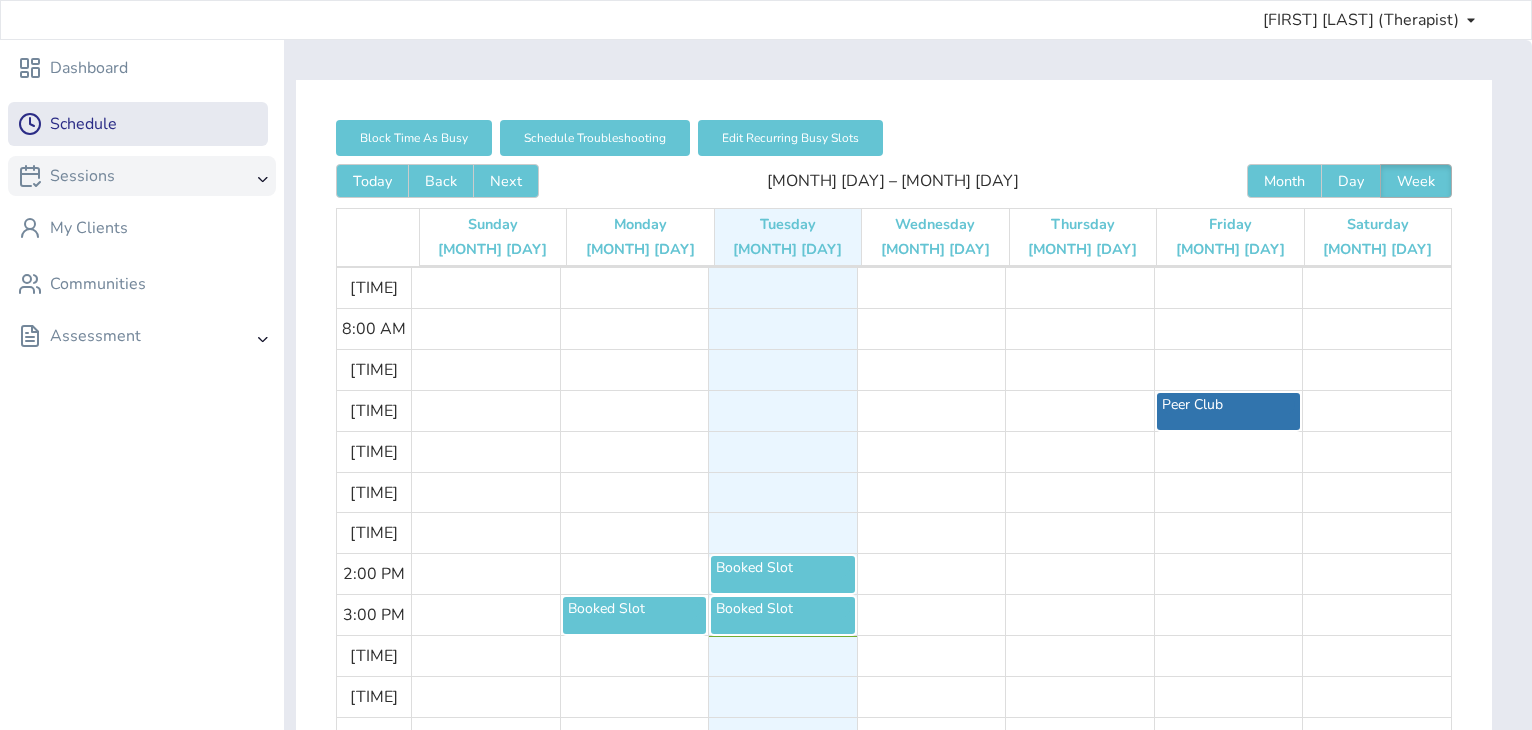 click on "Sessions" at bounding box center (142, 176) 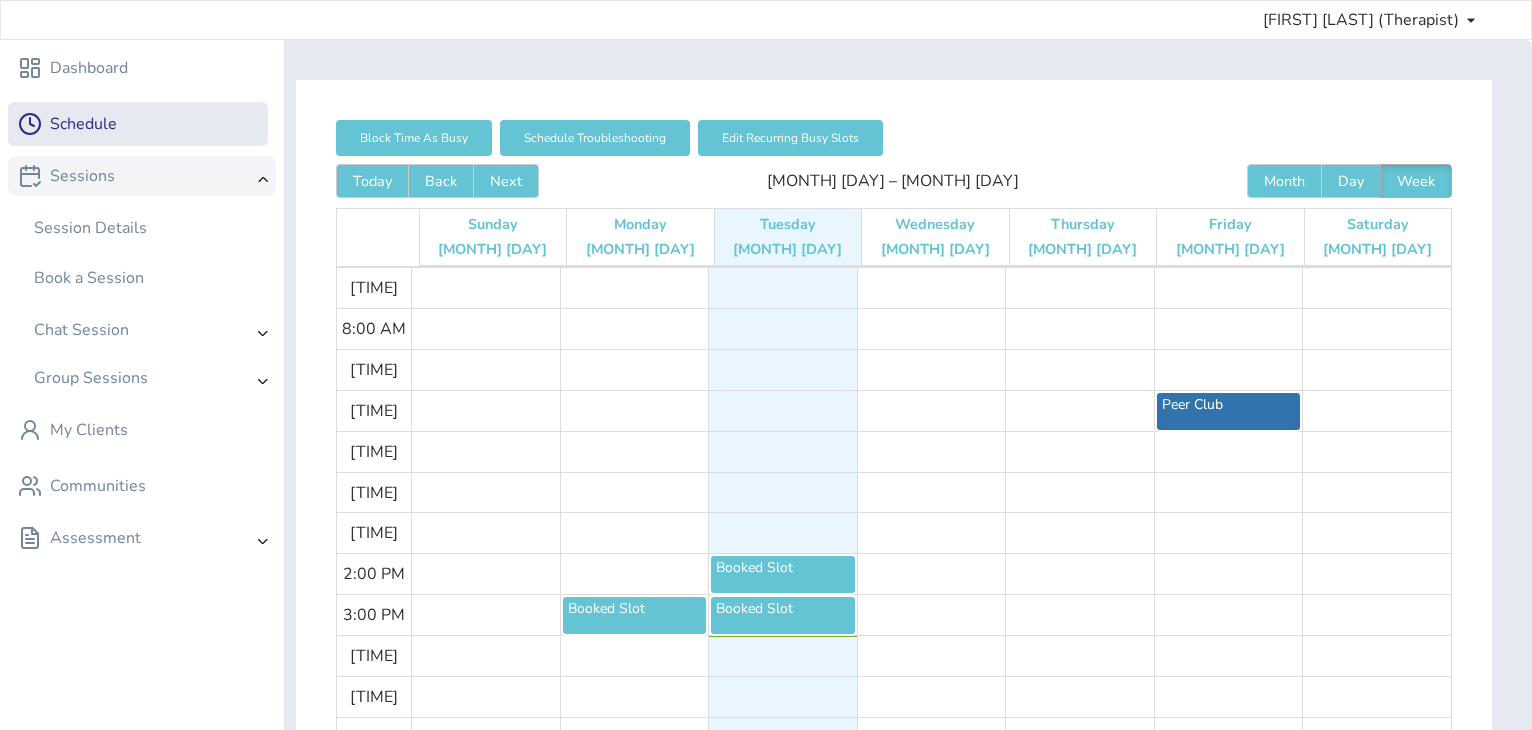 click on "Sessions" at bounding box center [142, 176] 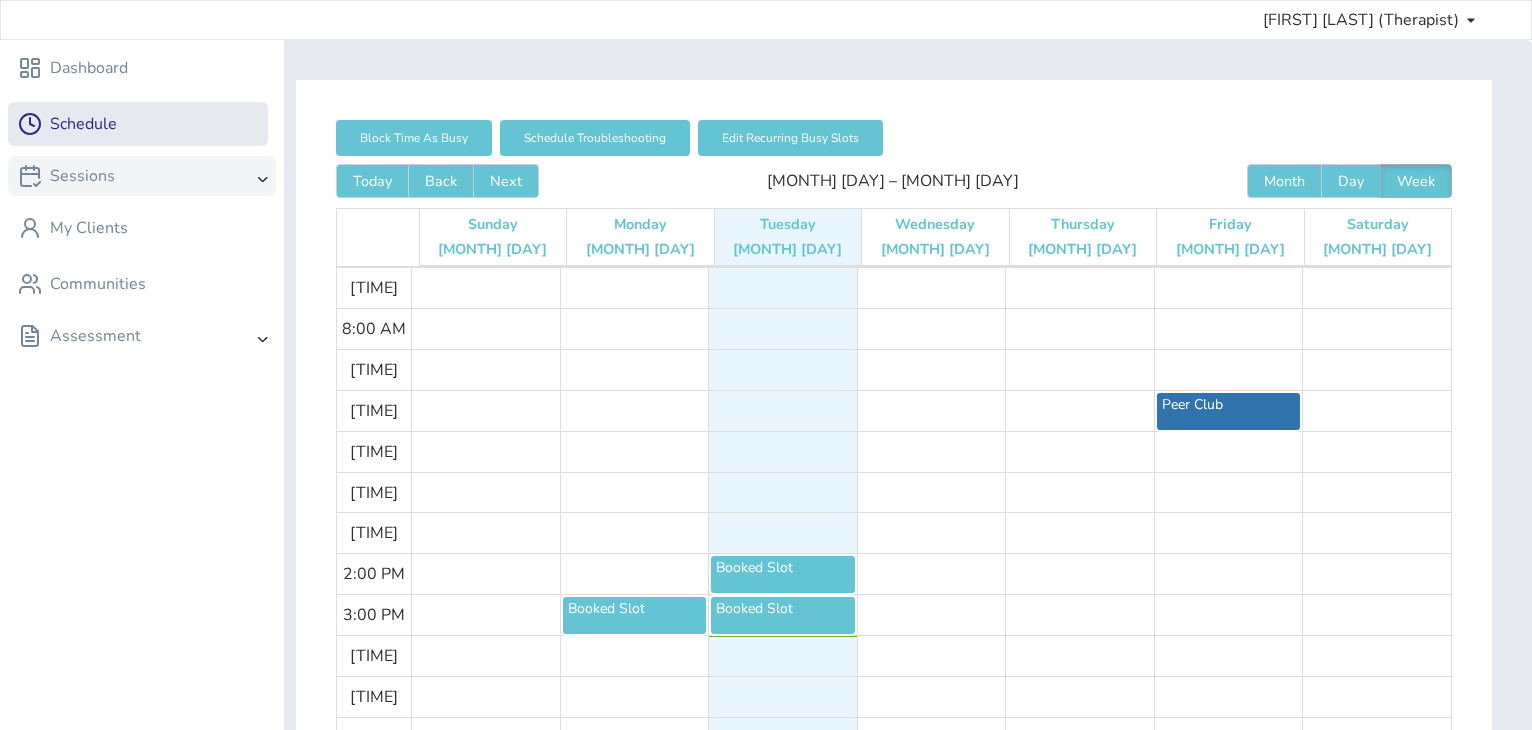 click on "Sessions" at bounding box center [66, 176] 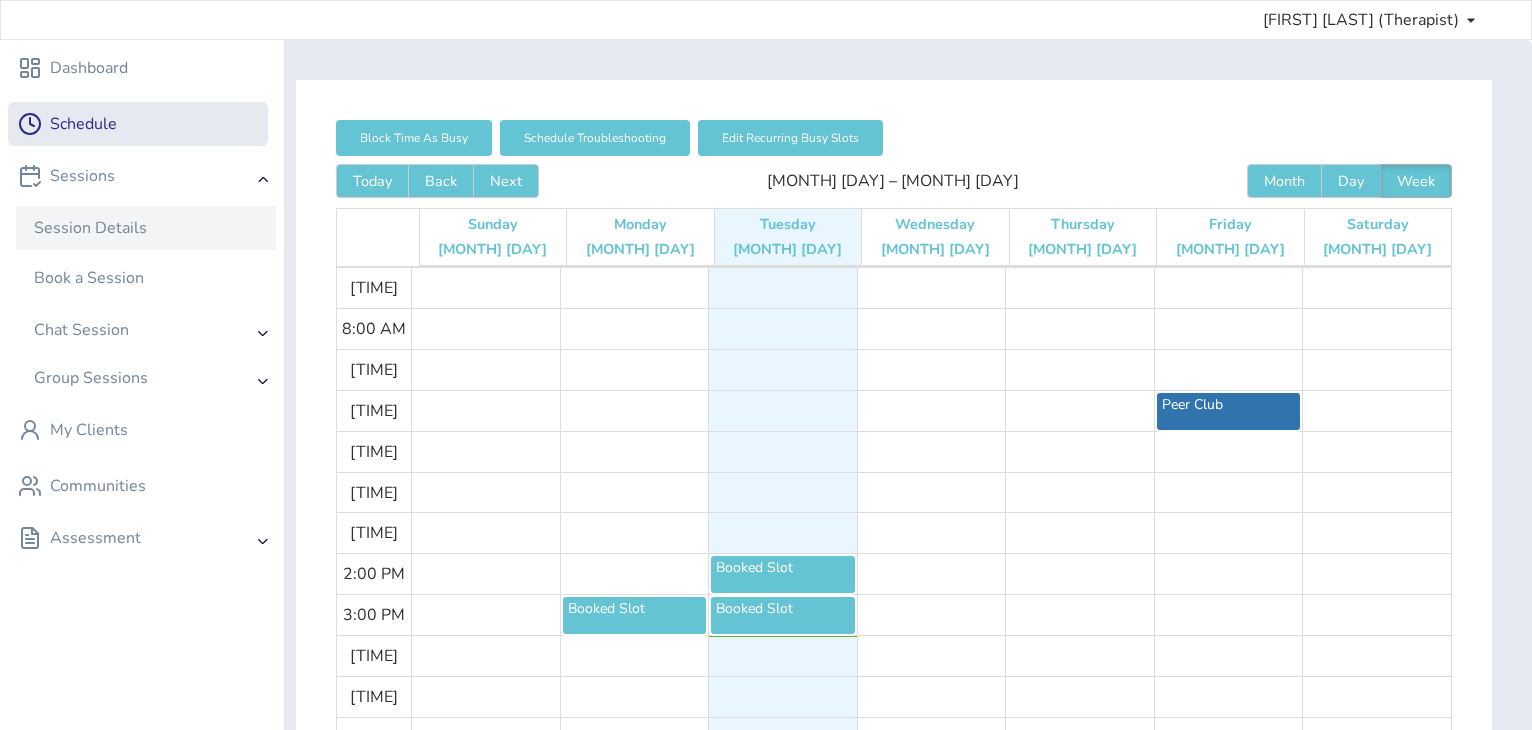click on "Session Details" at bounding box center [90, 228] 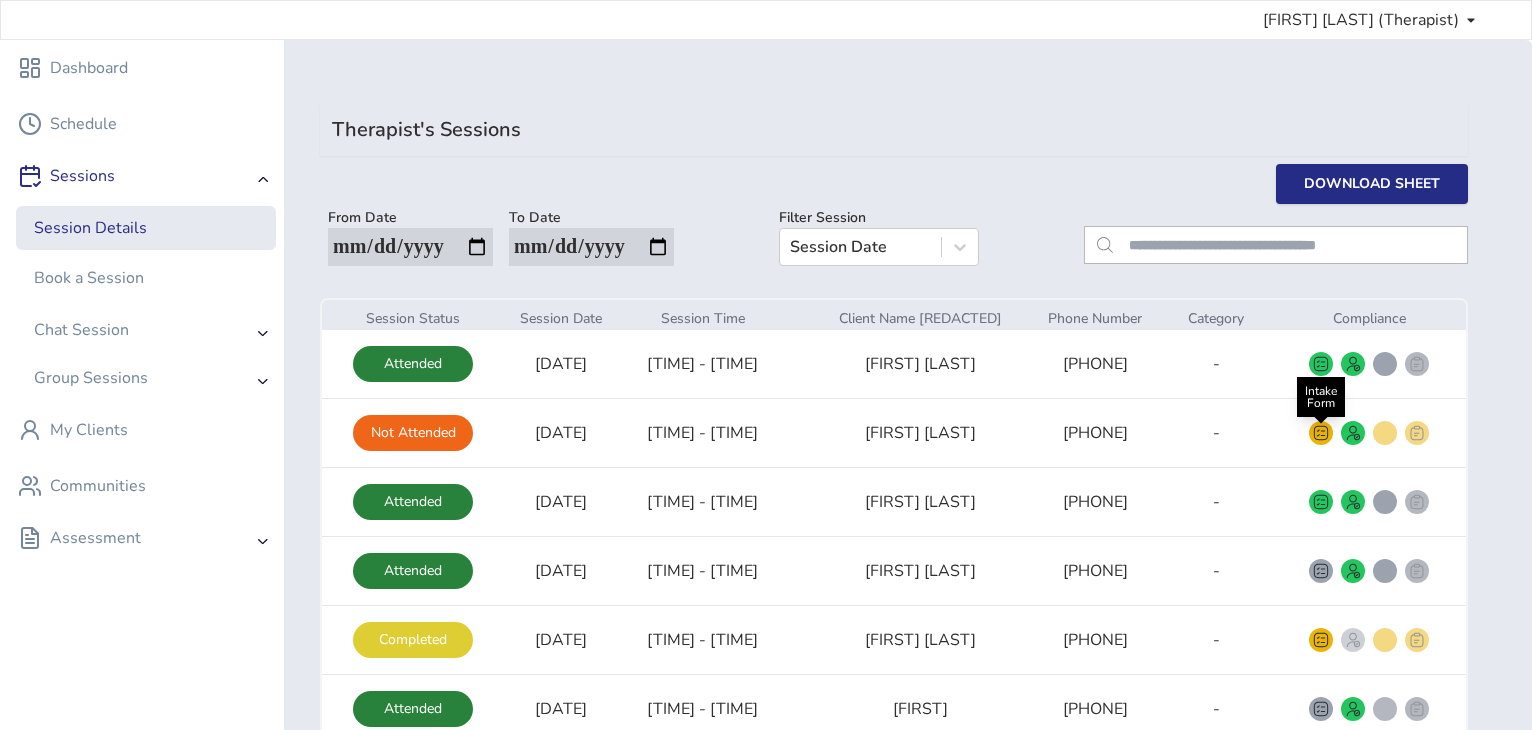 click on "Intake Form" at bounding box center [1321, 364] 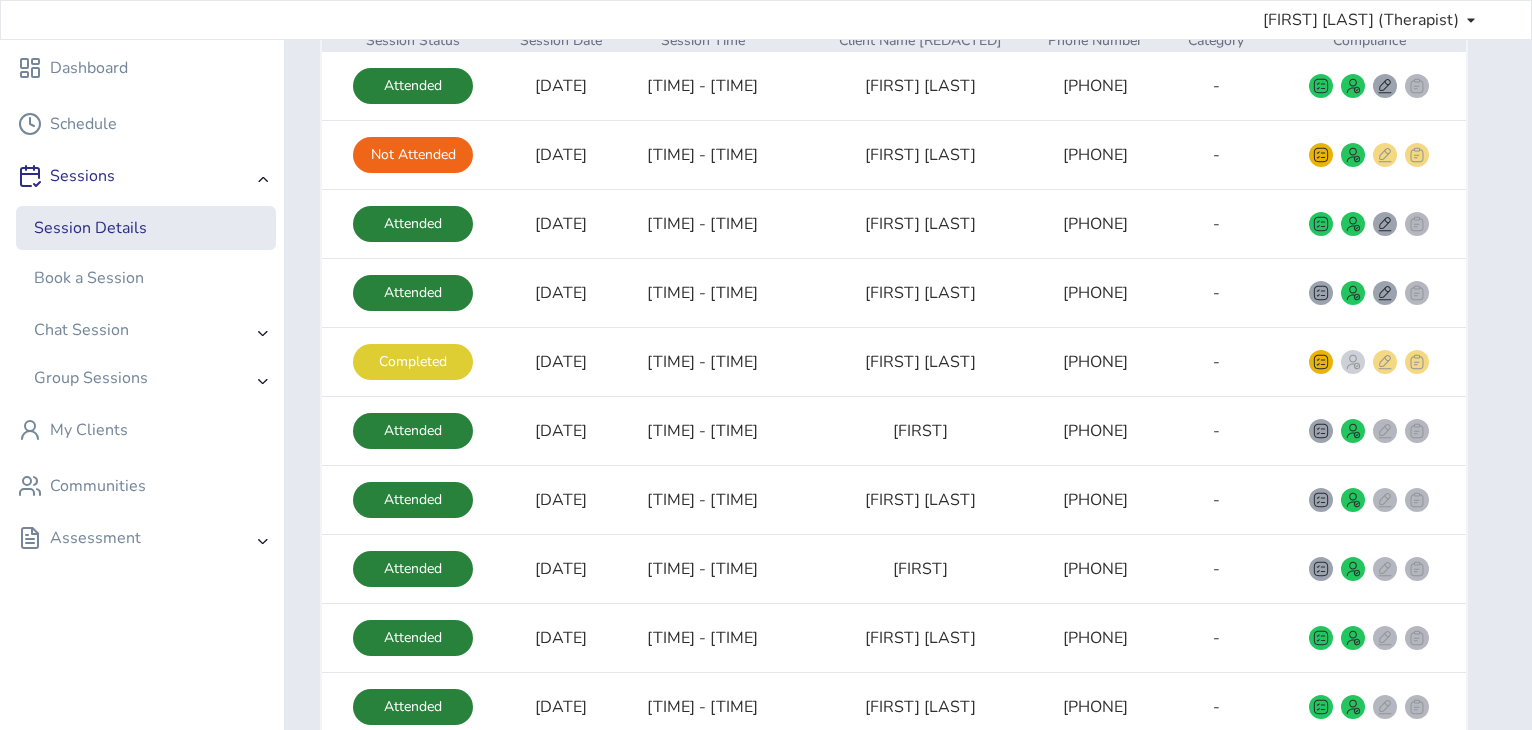 scroll, scrollTop: 275, scrollLeft: 0, axis: vertical 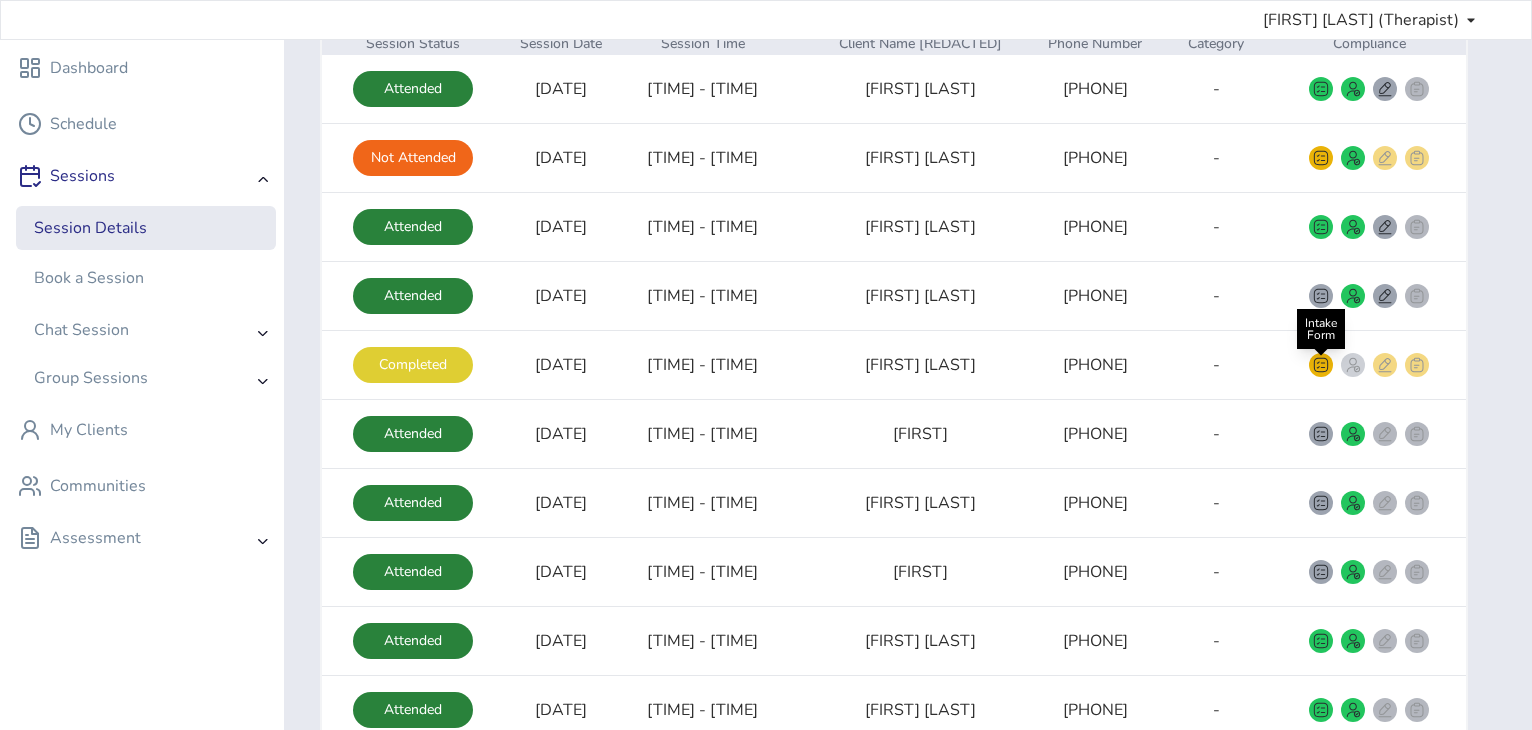 click at bounding box center (1321, 158) 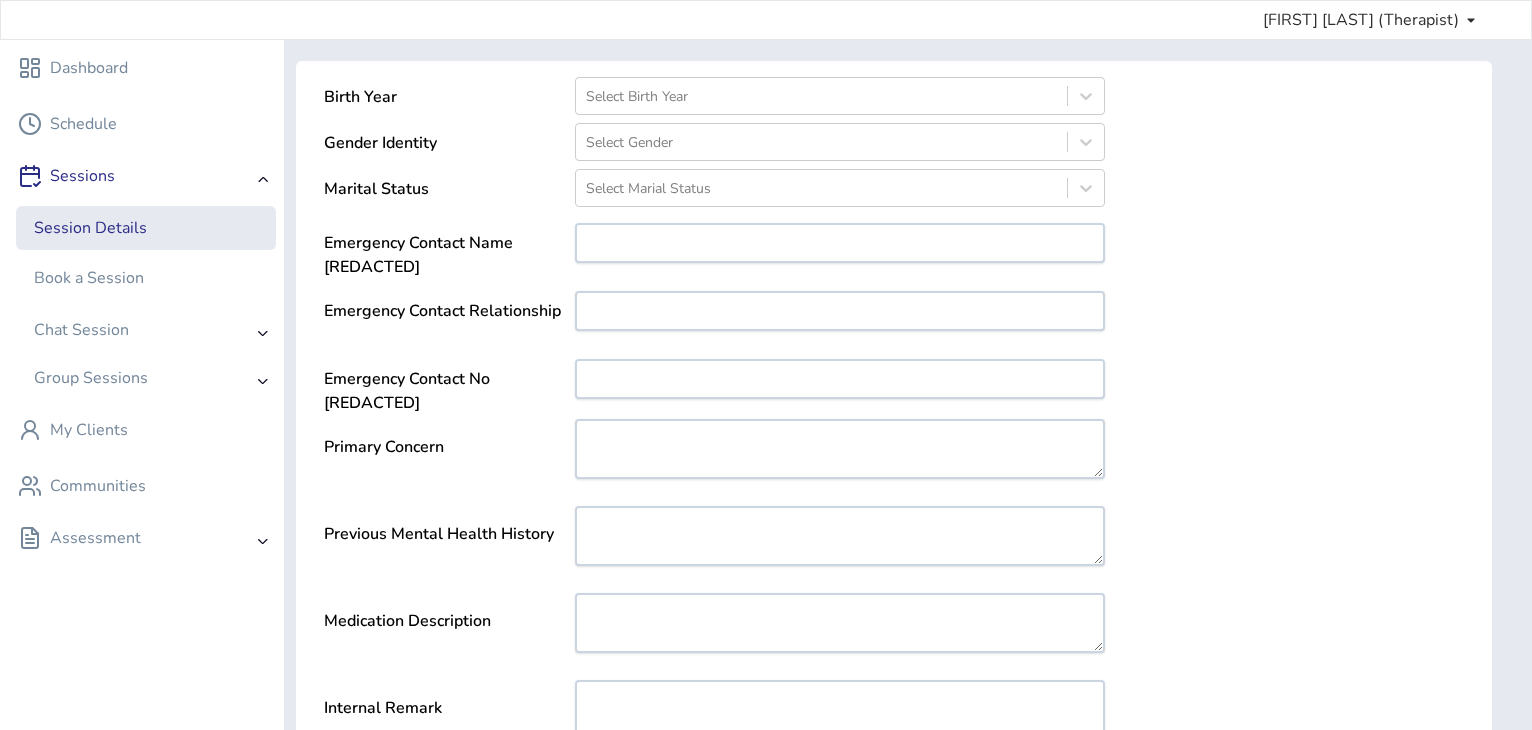 scroll, scrollTop: 0, scrollLeft: 0, axis: both 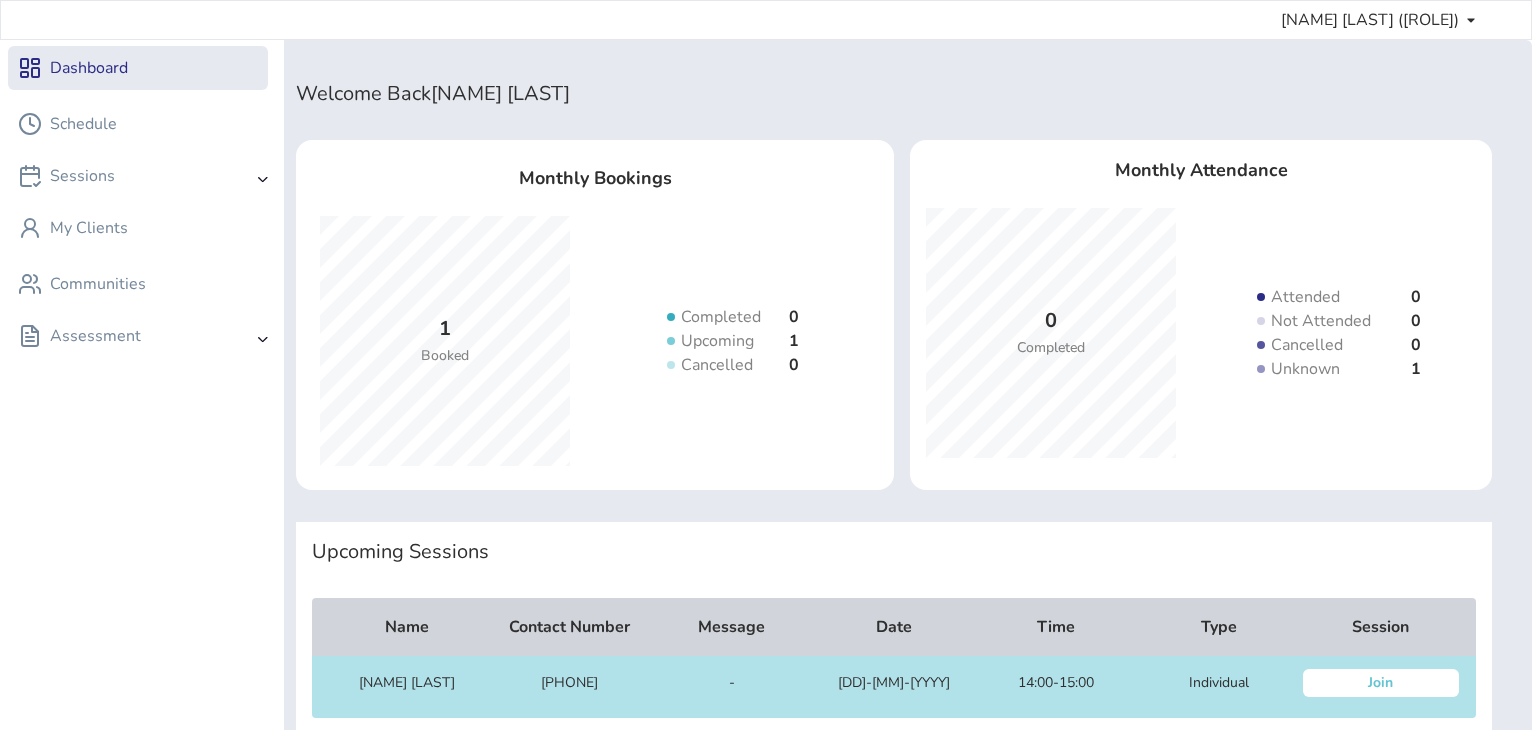 click on "Dashboard Schedule Sessions My Clients Communities Assessment" at bounding box center [142, 405] 